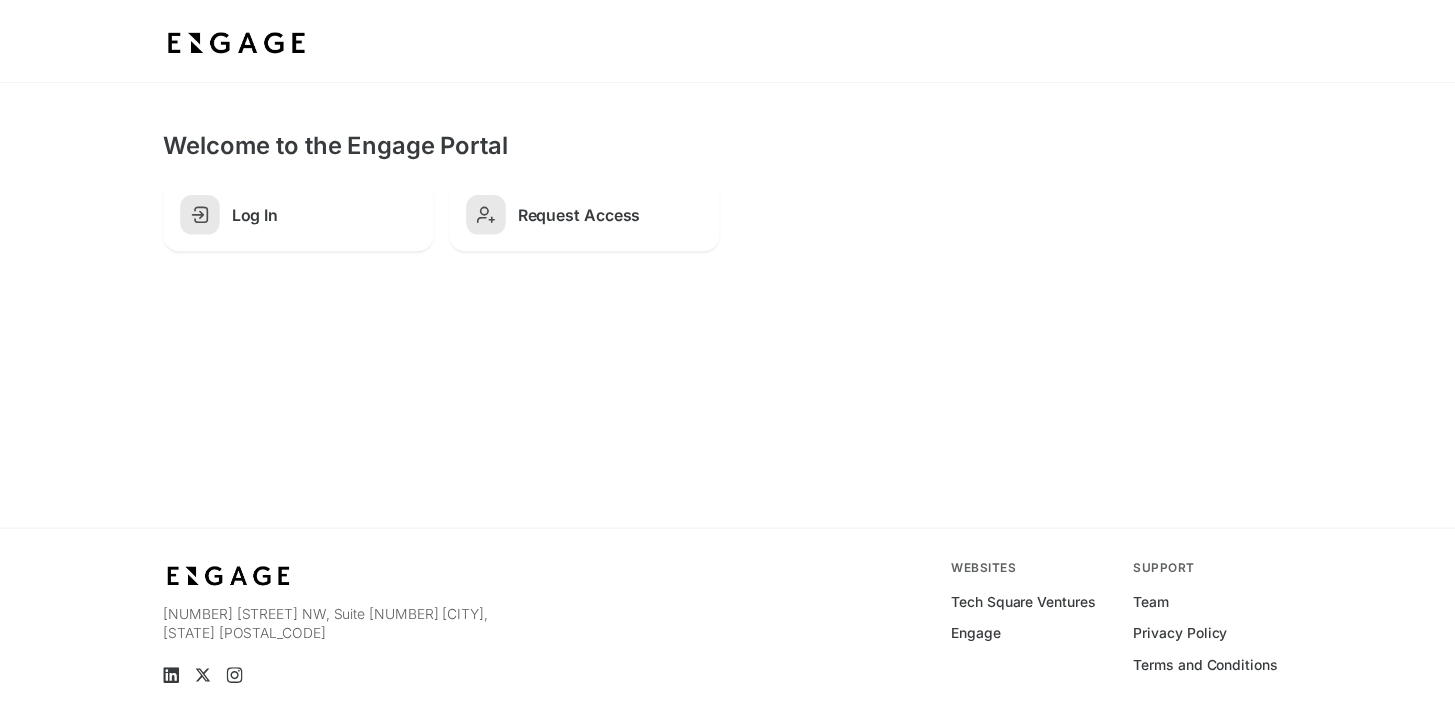 scroll, scrollTop: 0, scrollLeft: 0, axis: both 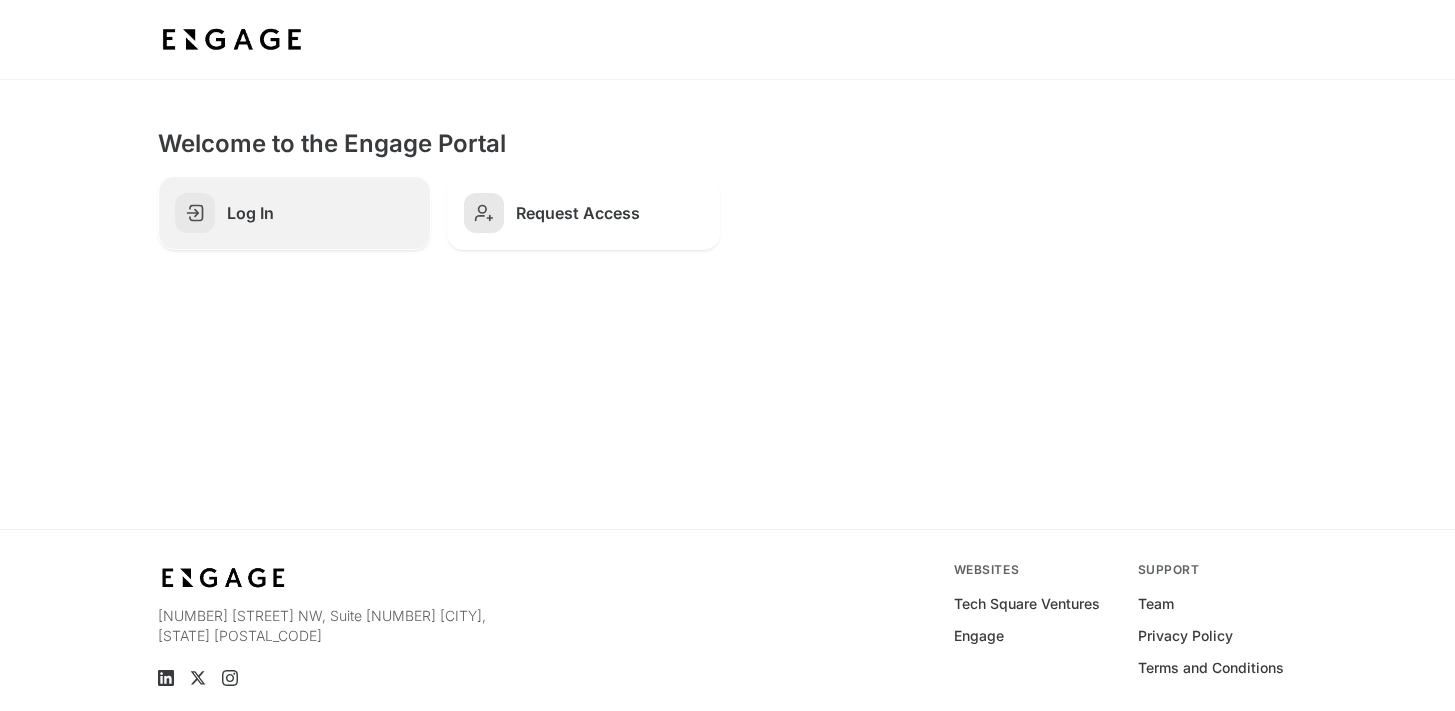 click on "Log In" at bounding box center (320, 213) 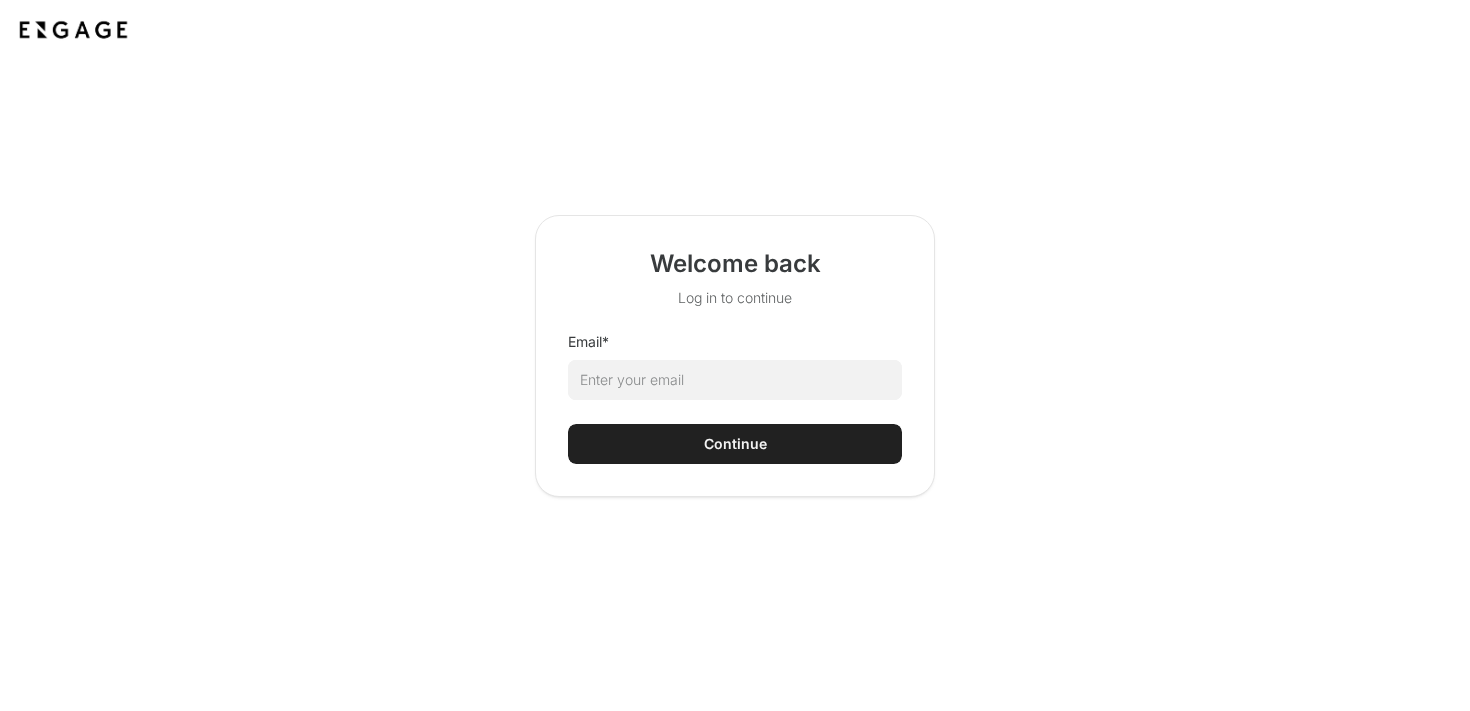 scroll, scrollTop: 0, scrollLeft: 0, axis: both 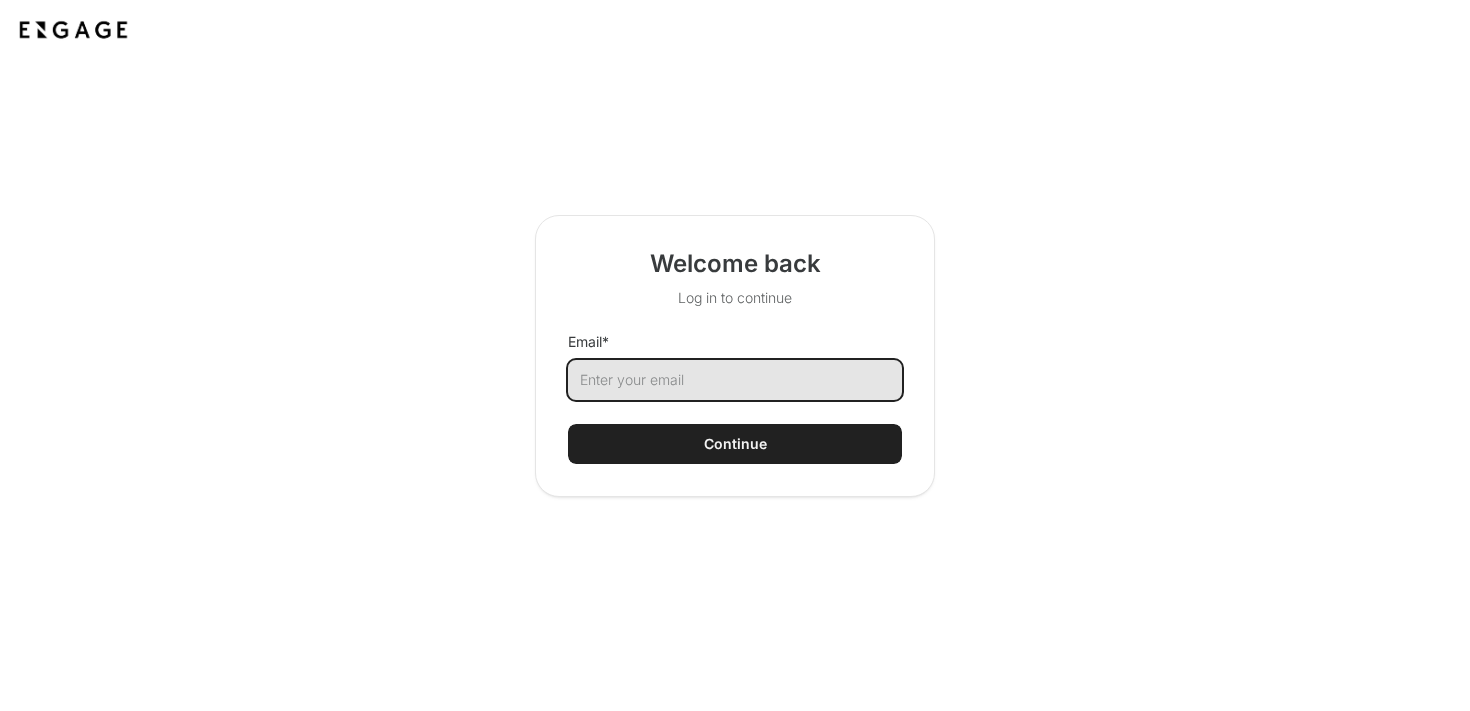 click on "Email  *" at bounding box center [735, 380] 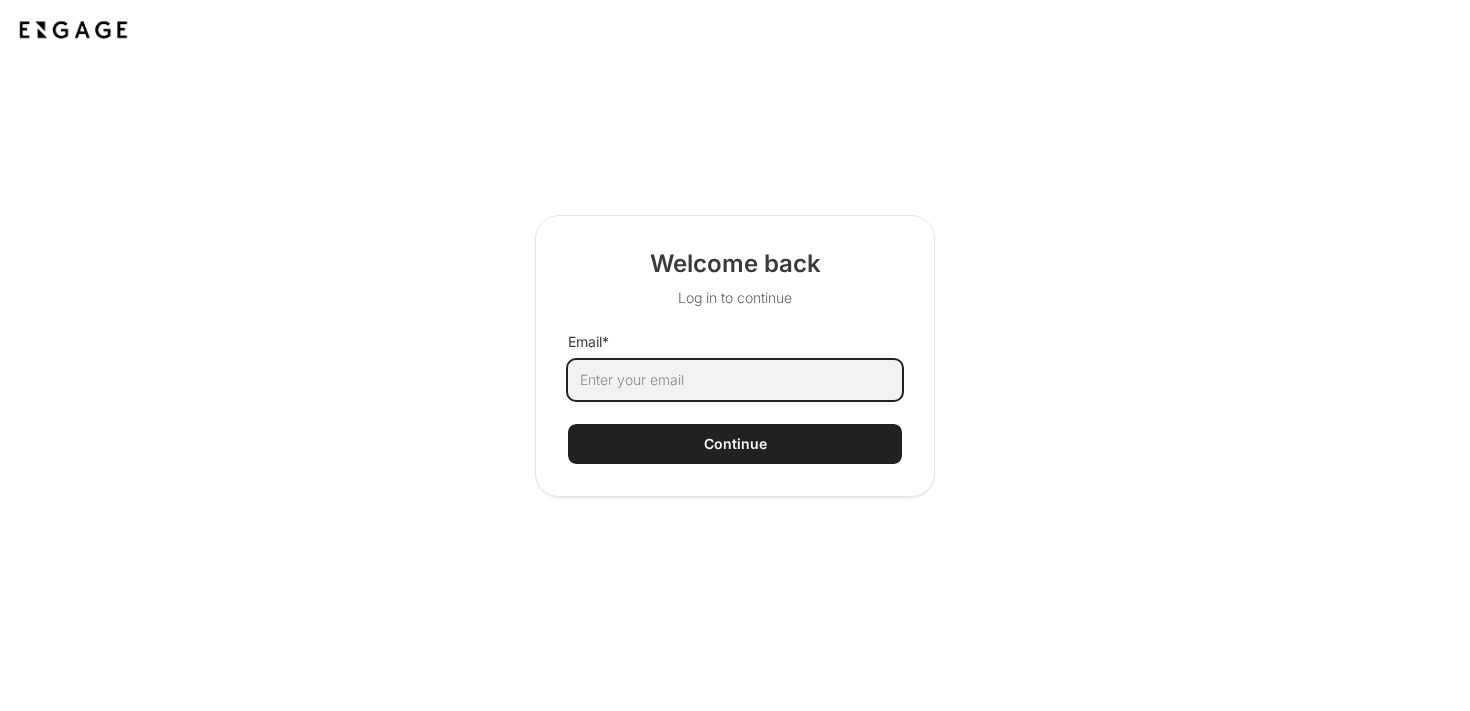 type on "jack.semrau@coxinc.com" 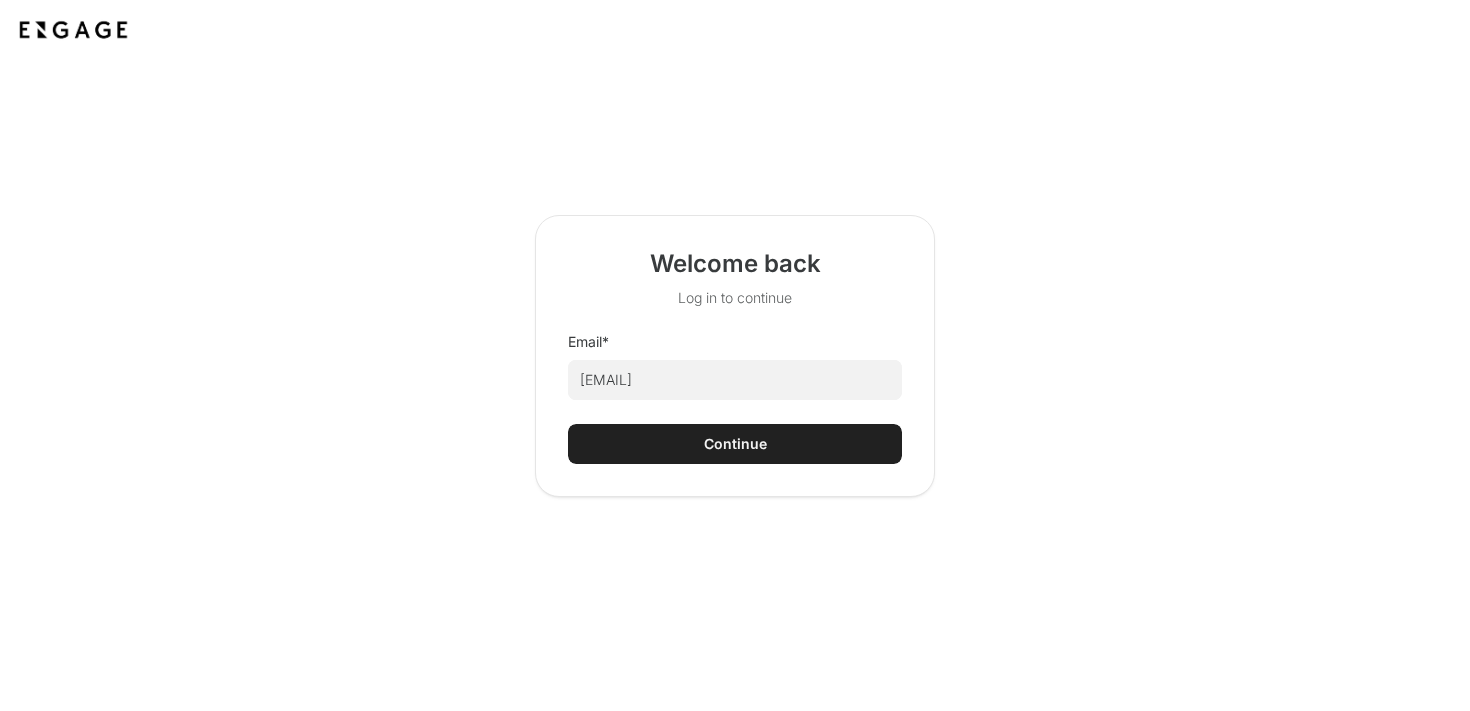 click on "Continue" at bounding box center [735, 444] 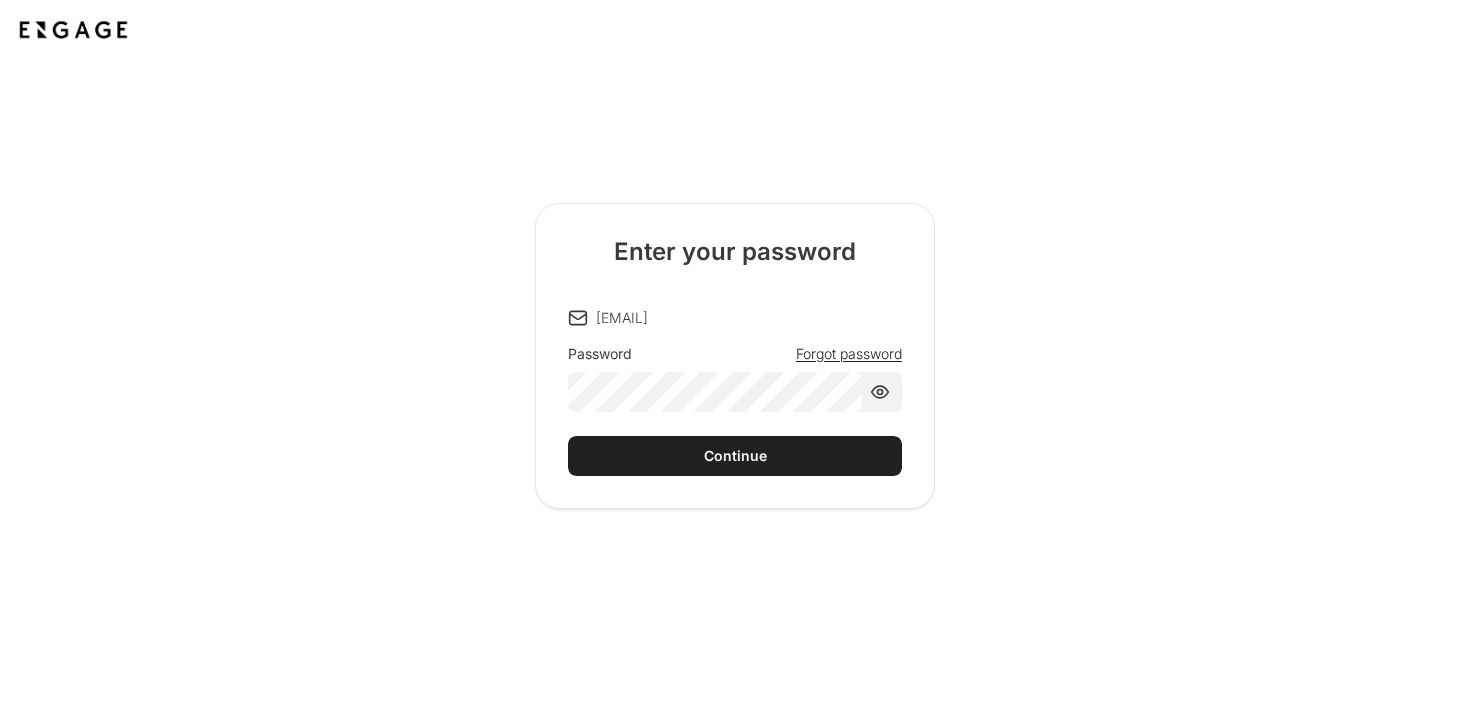 click on "Continue" at bounding box center (735, 456) 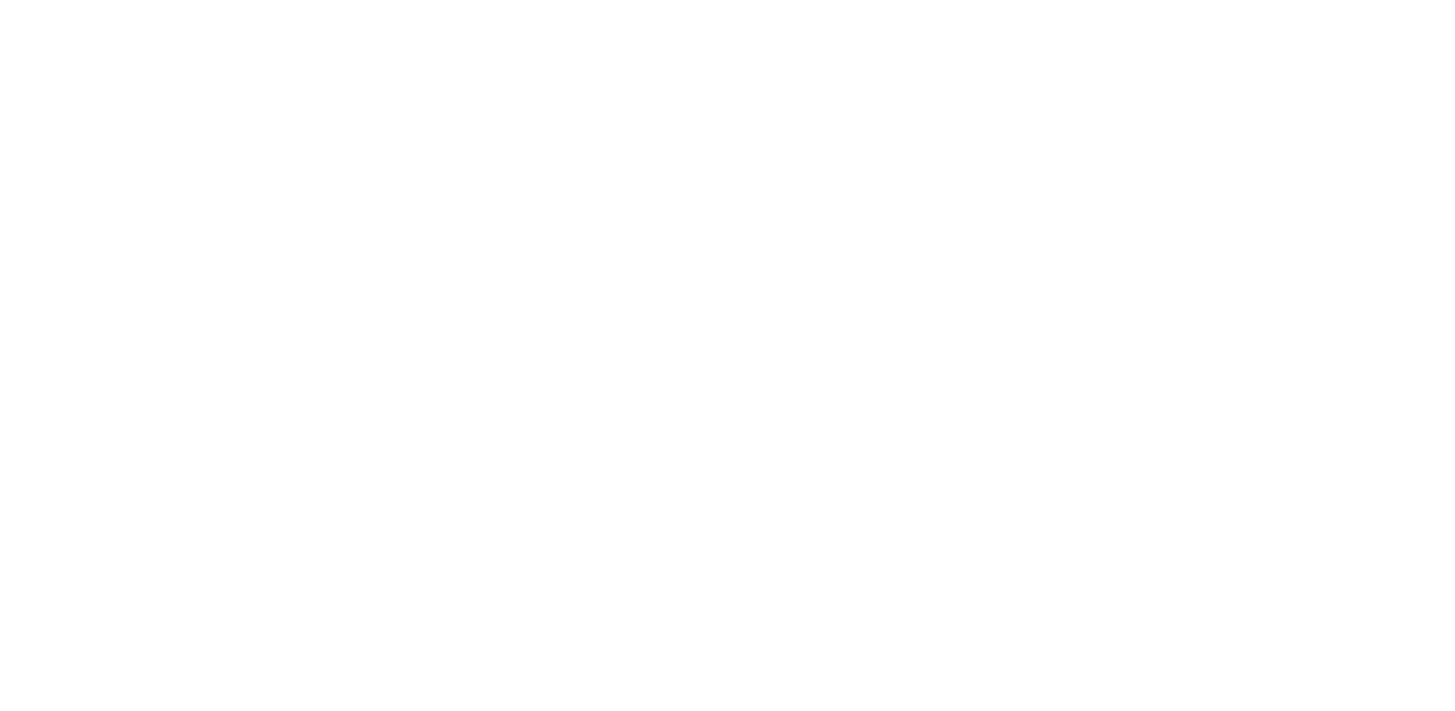 scroll, scrollTop: 0, scrollLeft: 0, axis: both 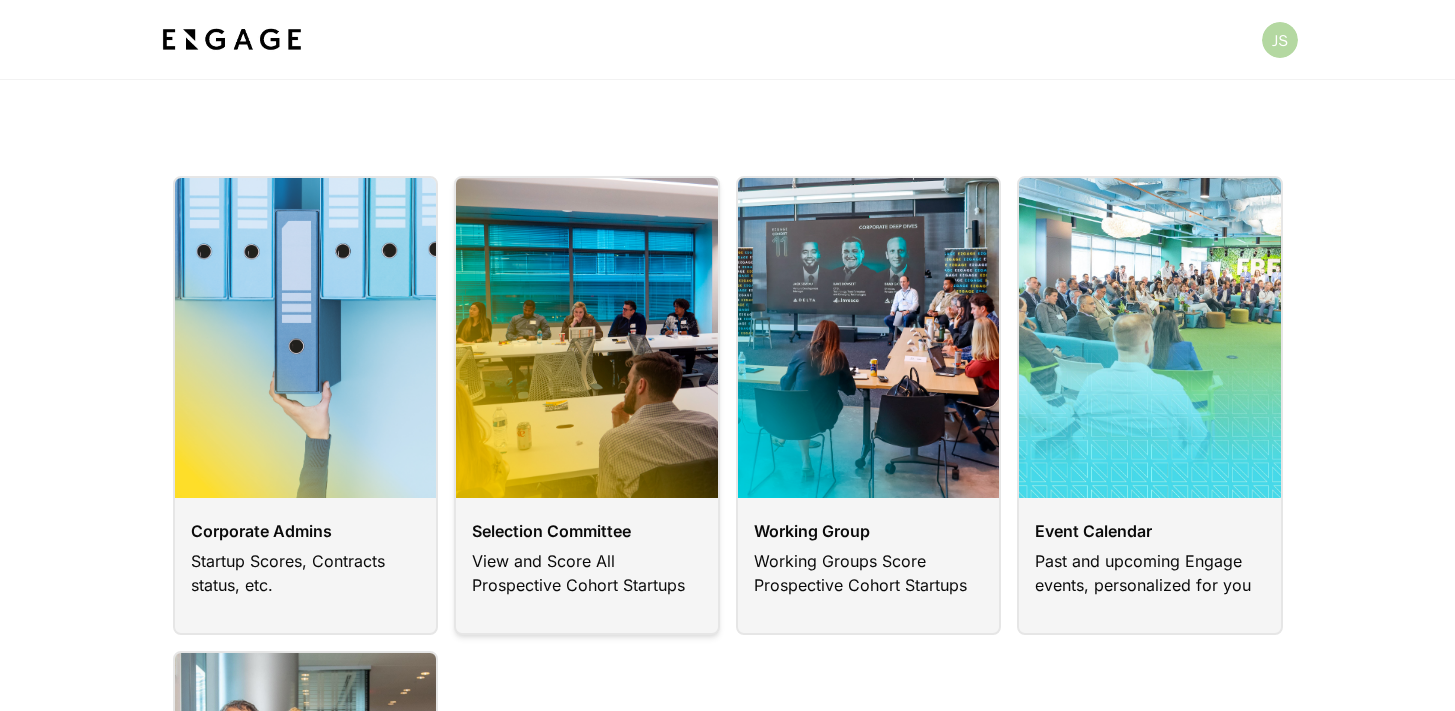 click at bounding box center (587, 405) 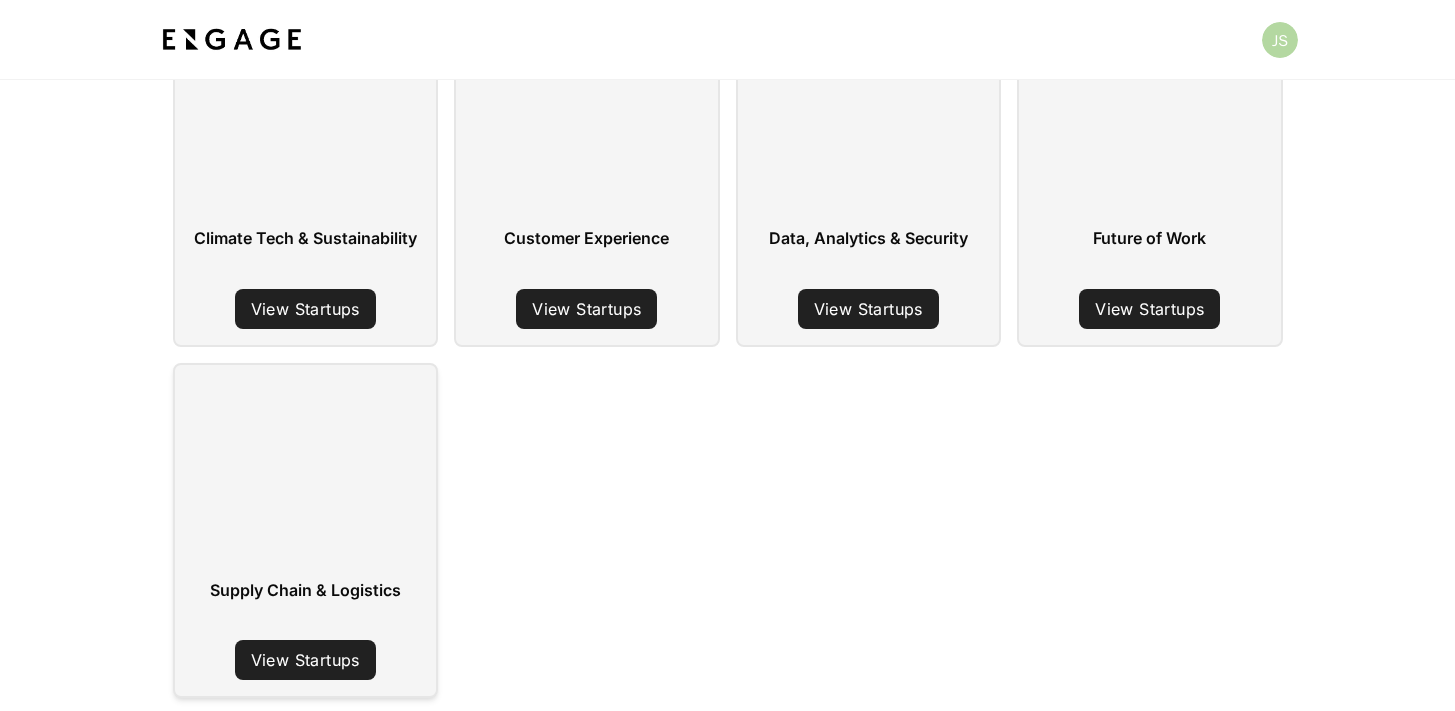 scroll, scrollTop: 415, scrollLeft: 0, axis: vertical 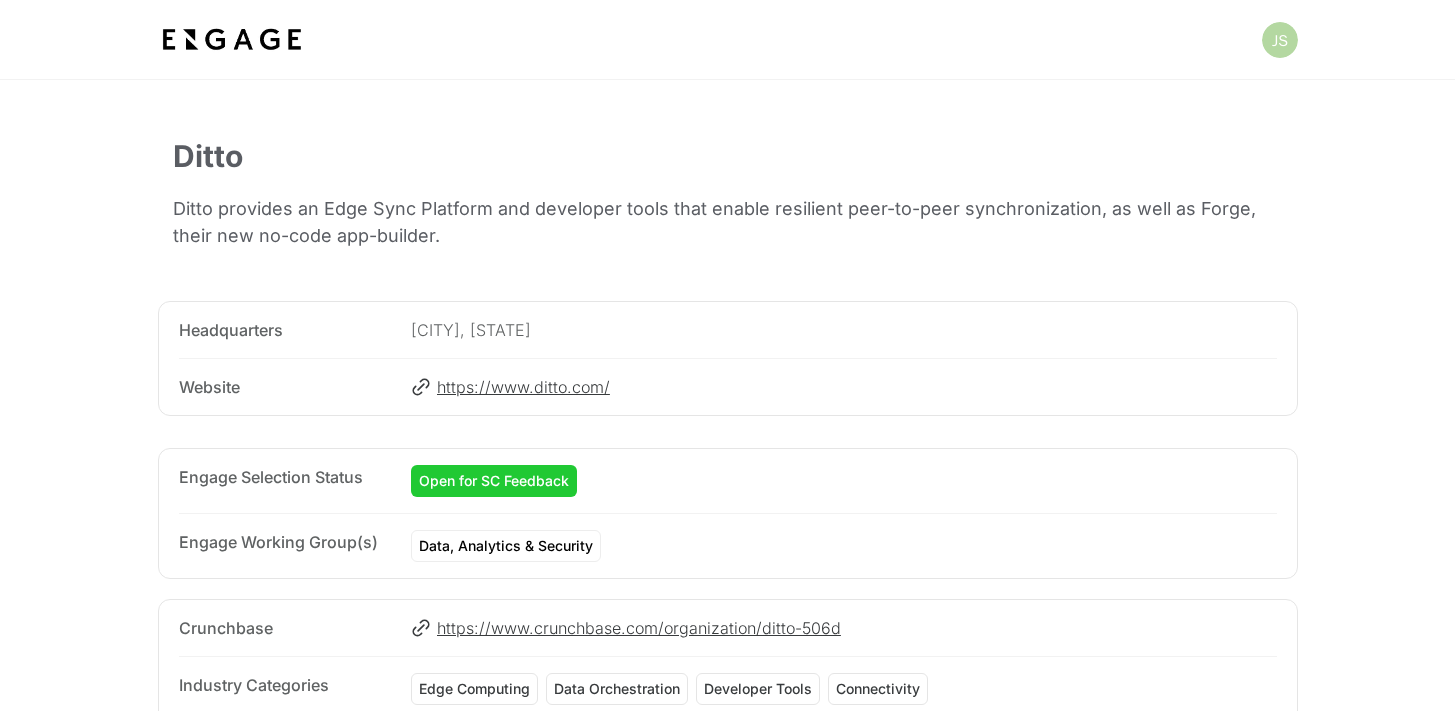 click on "Open for SC Feedback" at bounding box center [494, 481] 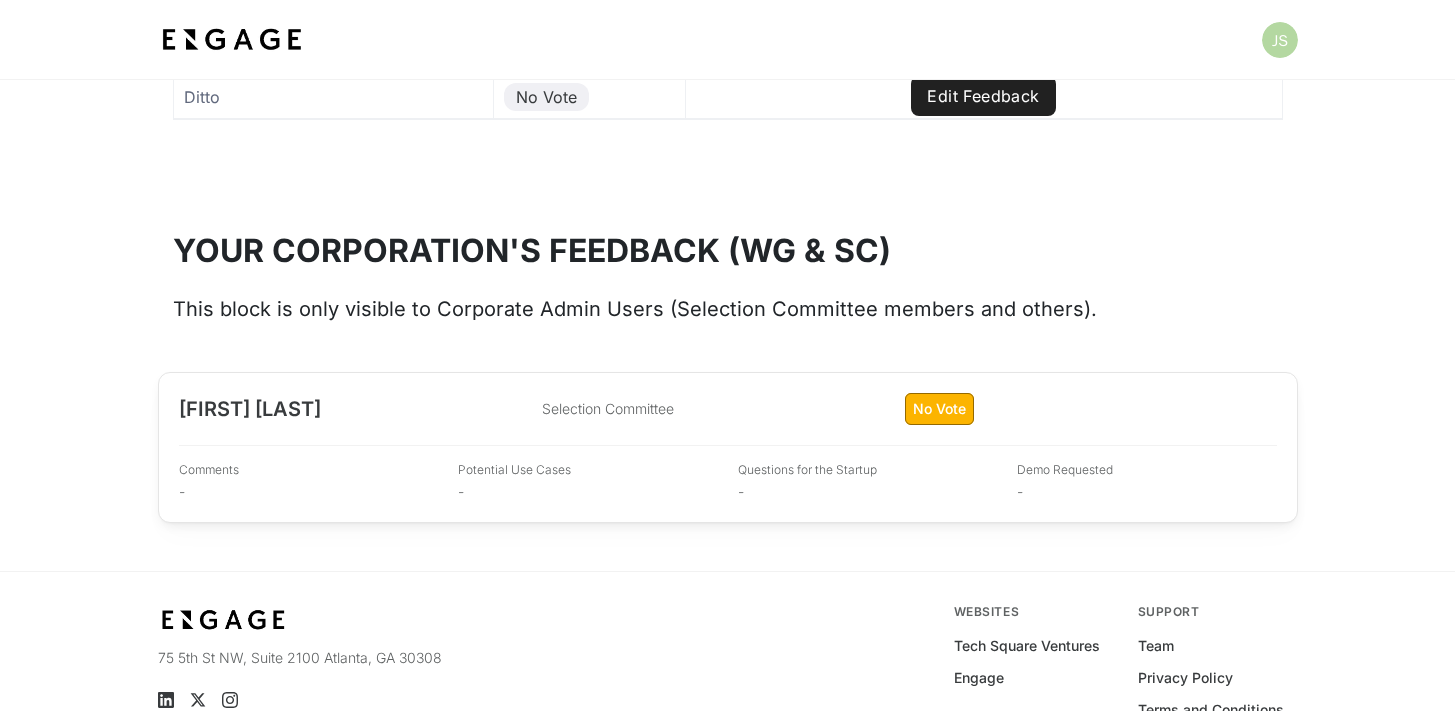 scroll, scrollTop: 1919, scrollLeft: 0, axis: vertical 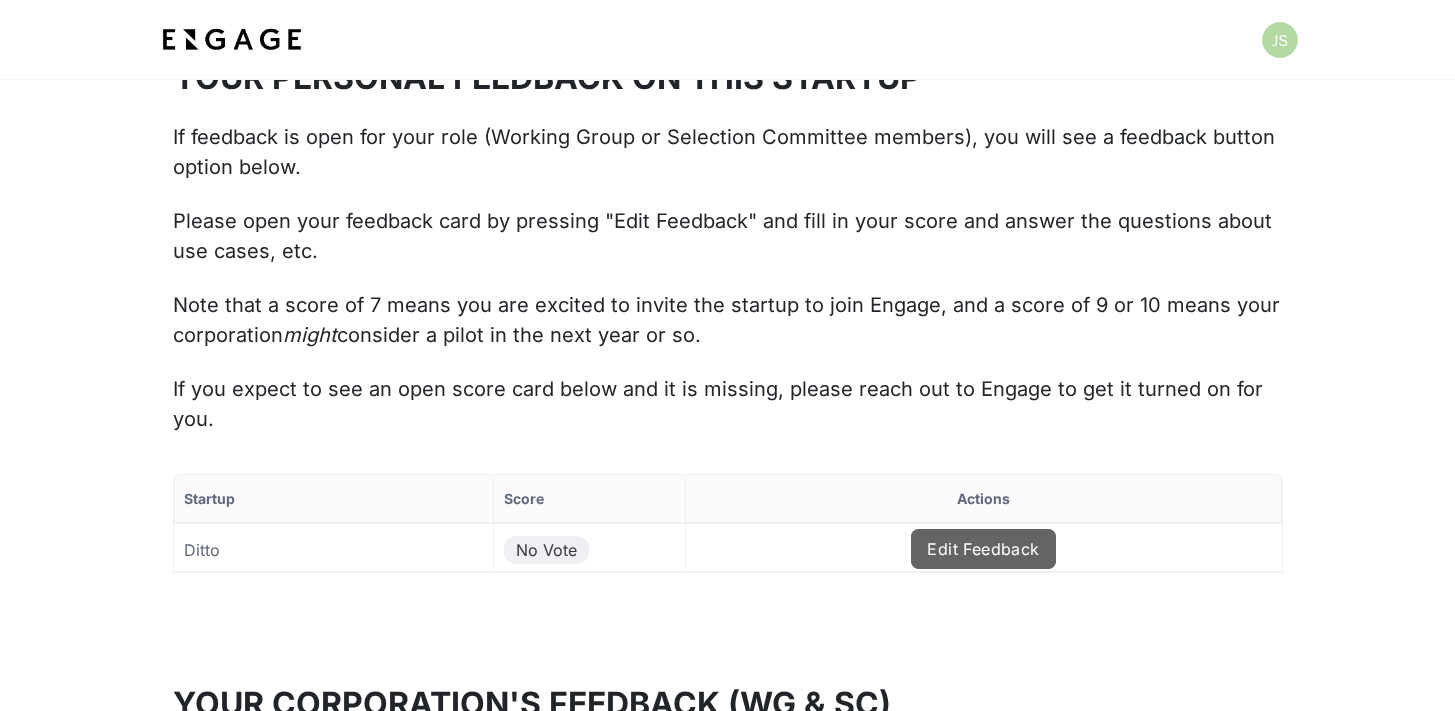 click on "Edit Feedback" at bounding box center [983, 549] 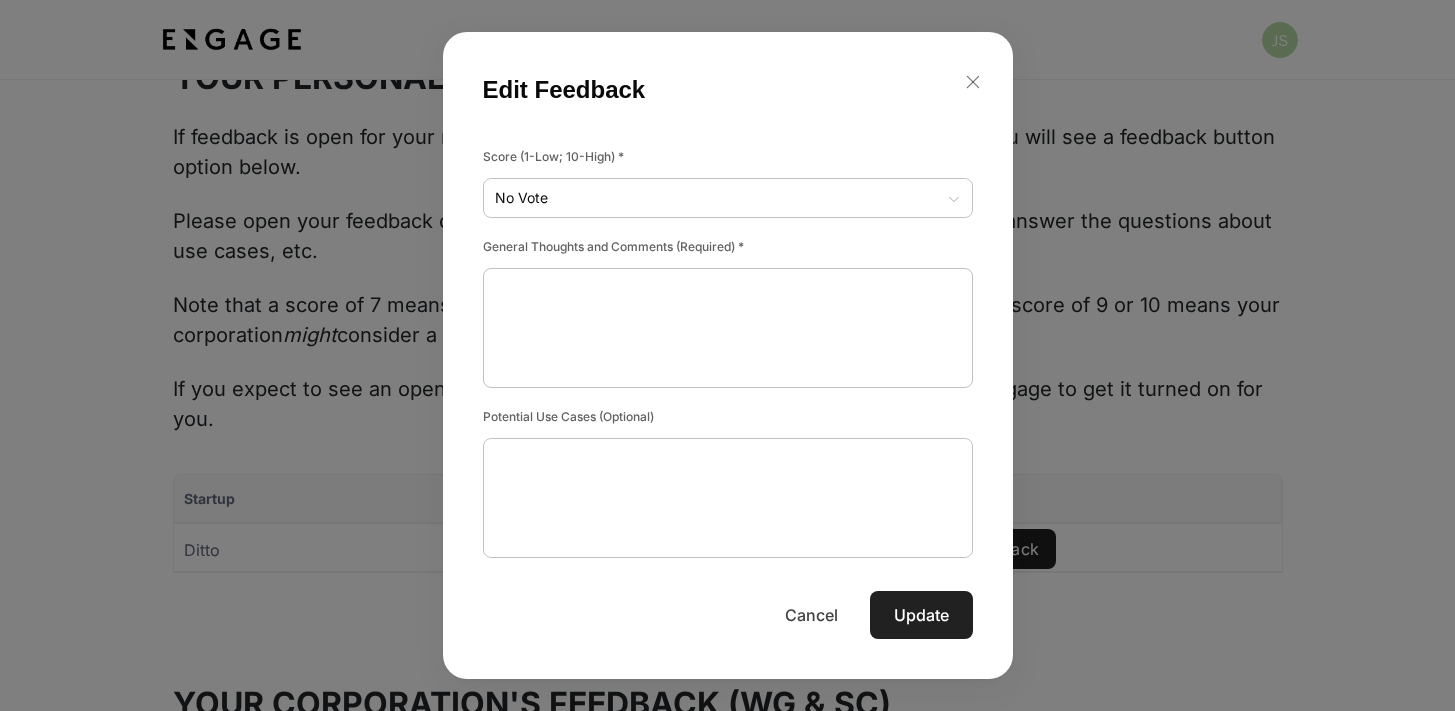 click 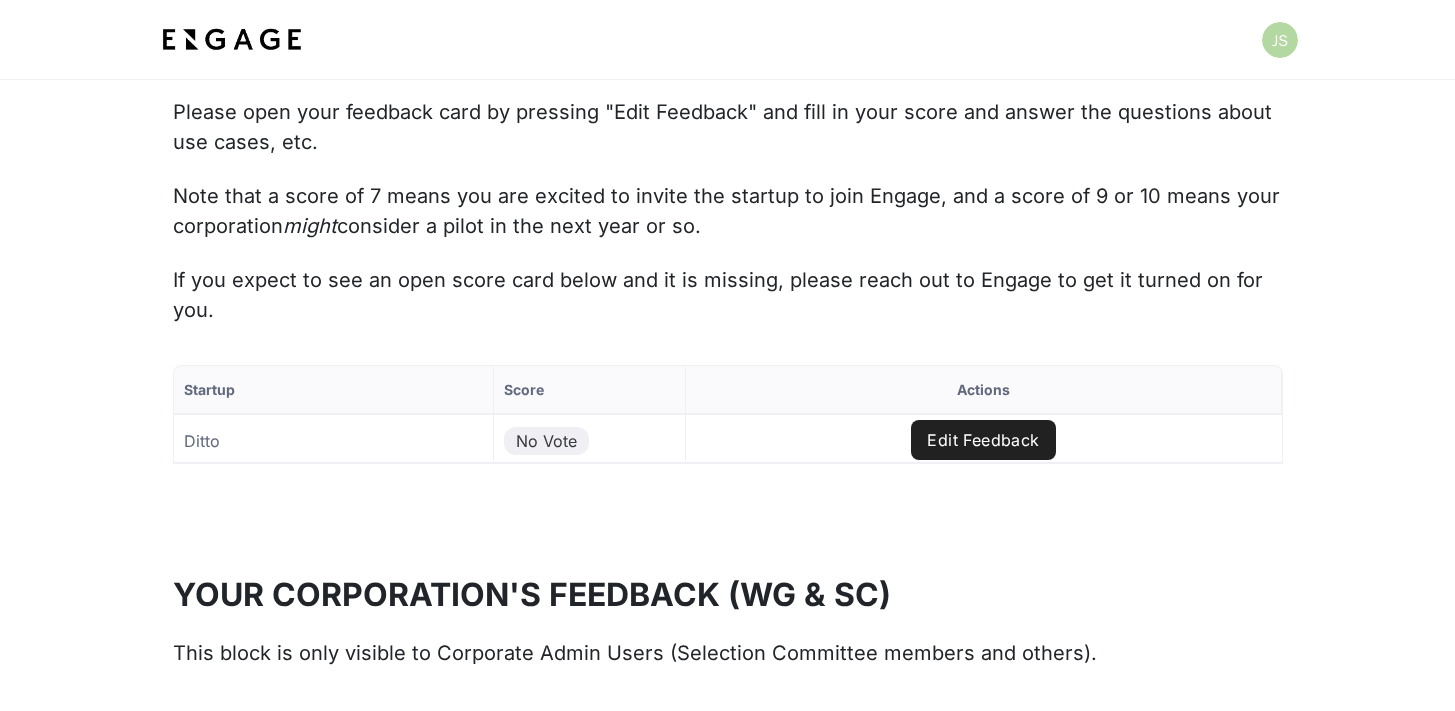 scroll, scrollTop: 2033, scrollLeft: 0, axis: vertical 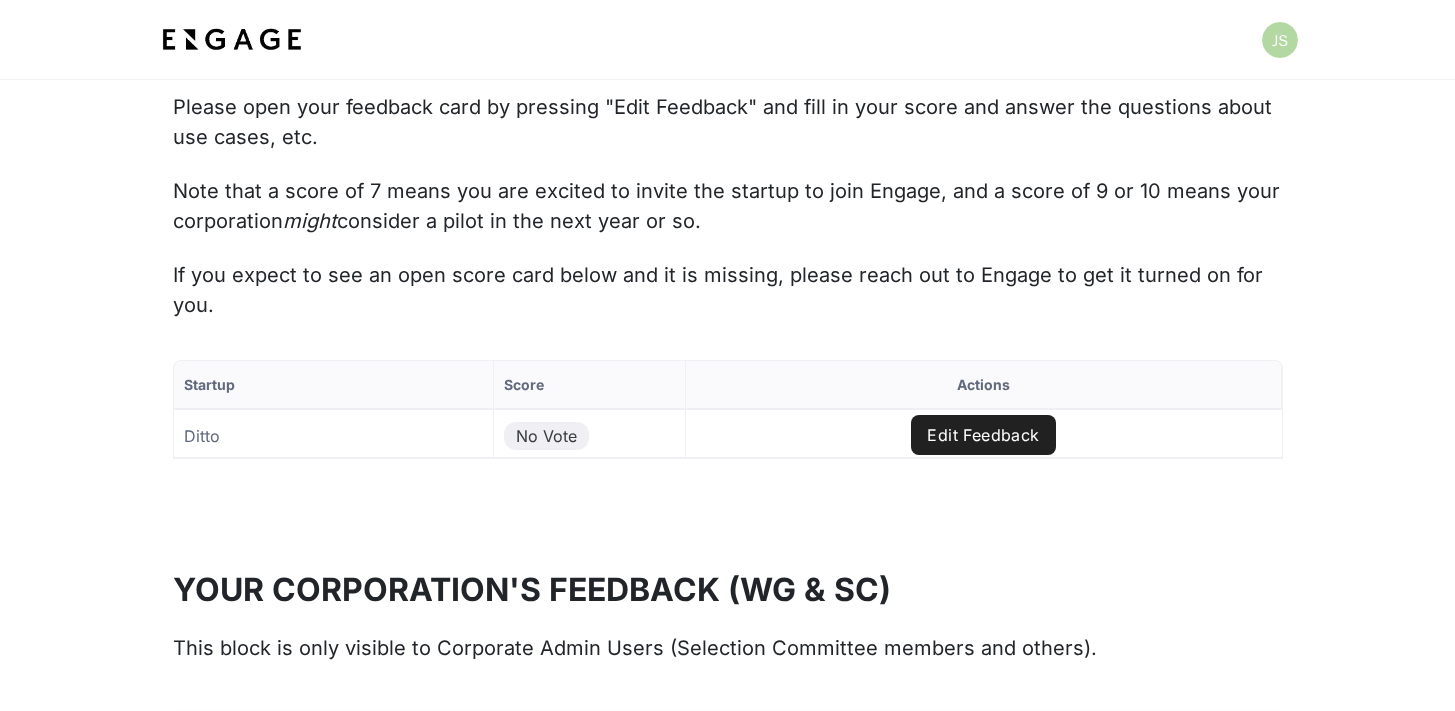 click on "Edit Feedback" at bounding box center [983, 435] 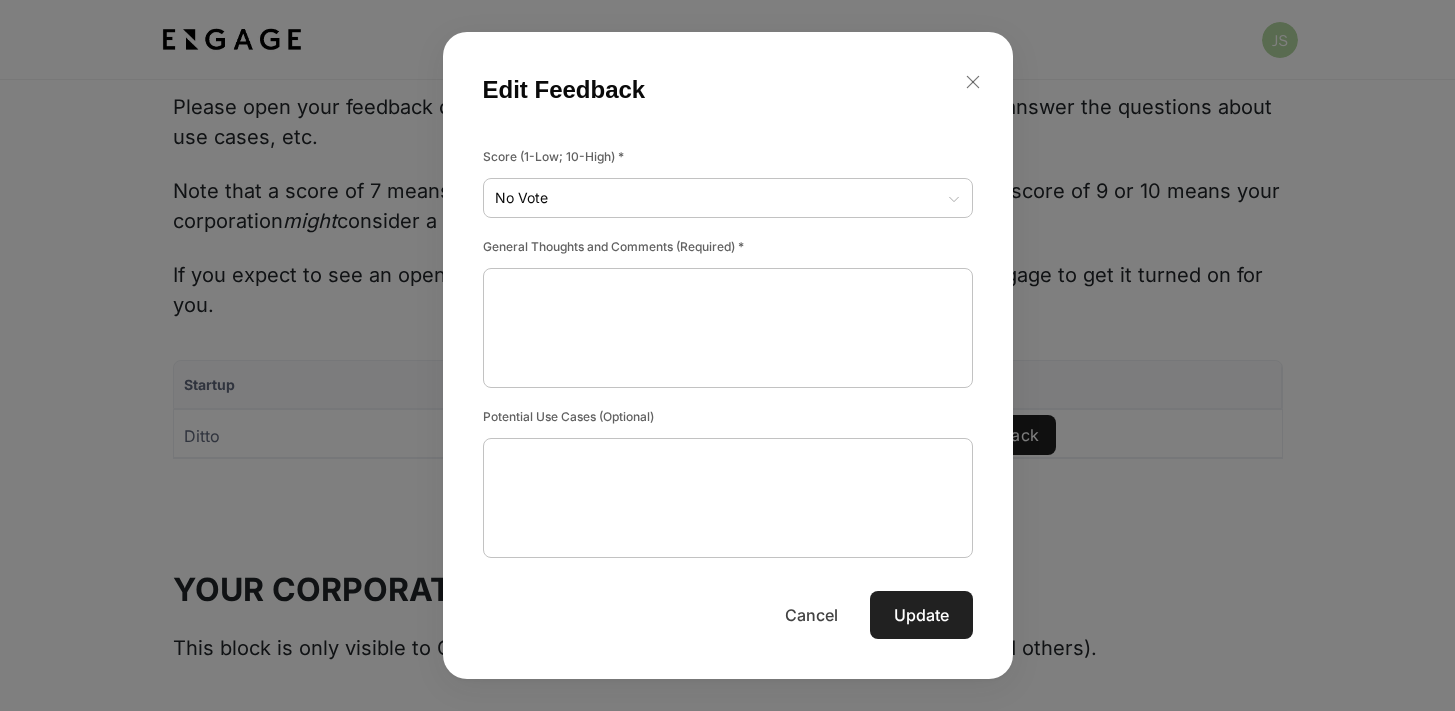 click on "Score (1-Low; 10-High) *  No Vote No Vote ​ General Thoughts and Comments (Required) *  x ​ Potential Use Cases (Optional) x ​ Questions for this Startup (Optional) x ​ I would like a demo" at bounding box center (728, 345) 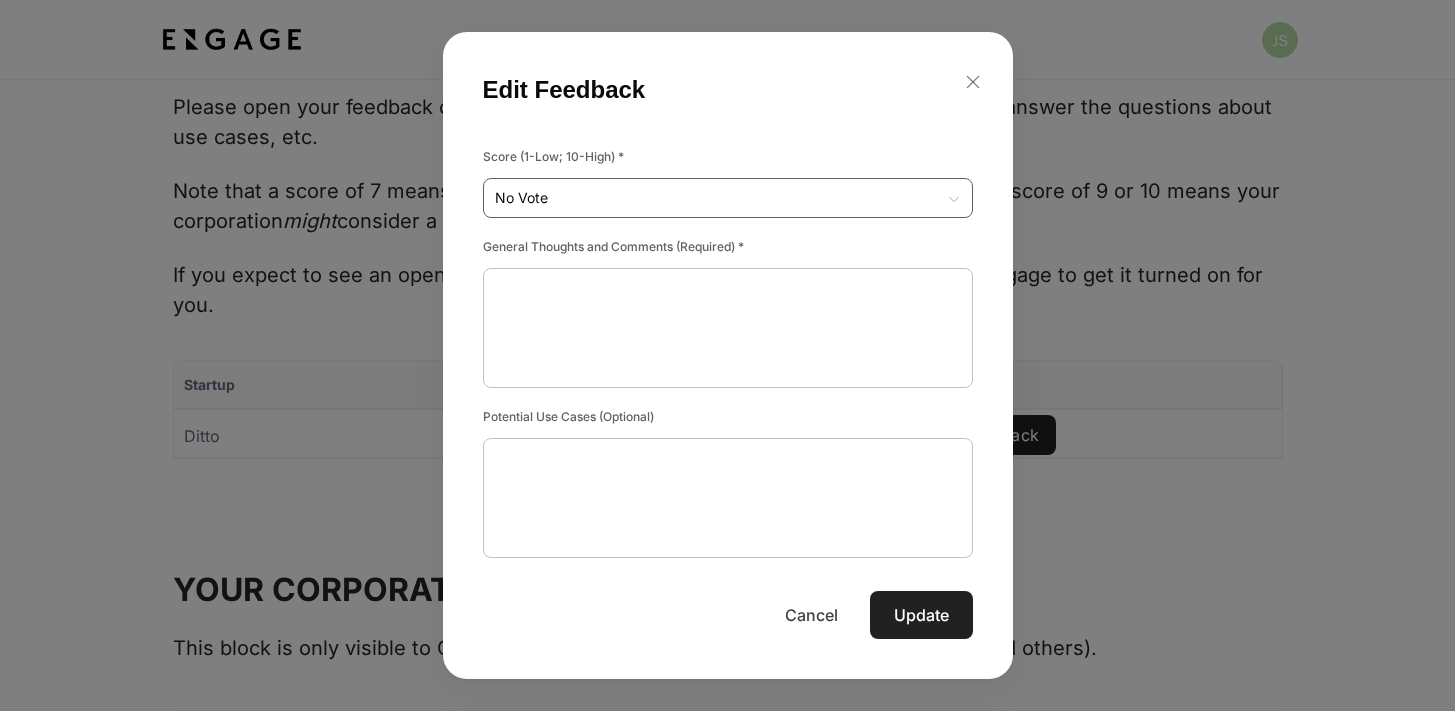 click on "Startup
Score
Actions Ditto No Vote Edit Feedback
to
of
Page
of
Edit Feedback Score (1-Low; 10-High) *  No Vote No Vote ​ General Thoughts and Comments (Required) *  x ​ x ​ x" at bounding box center [727, 445] 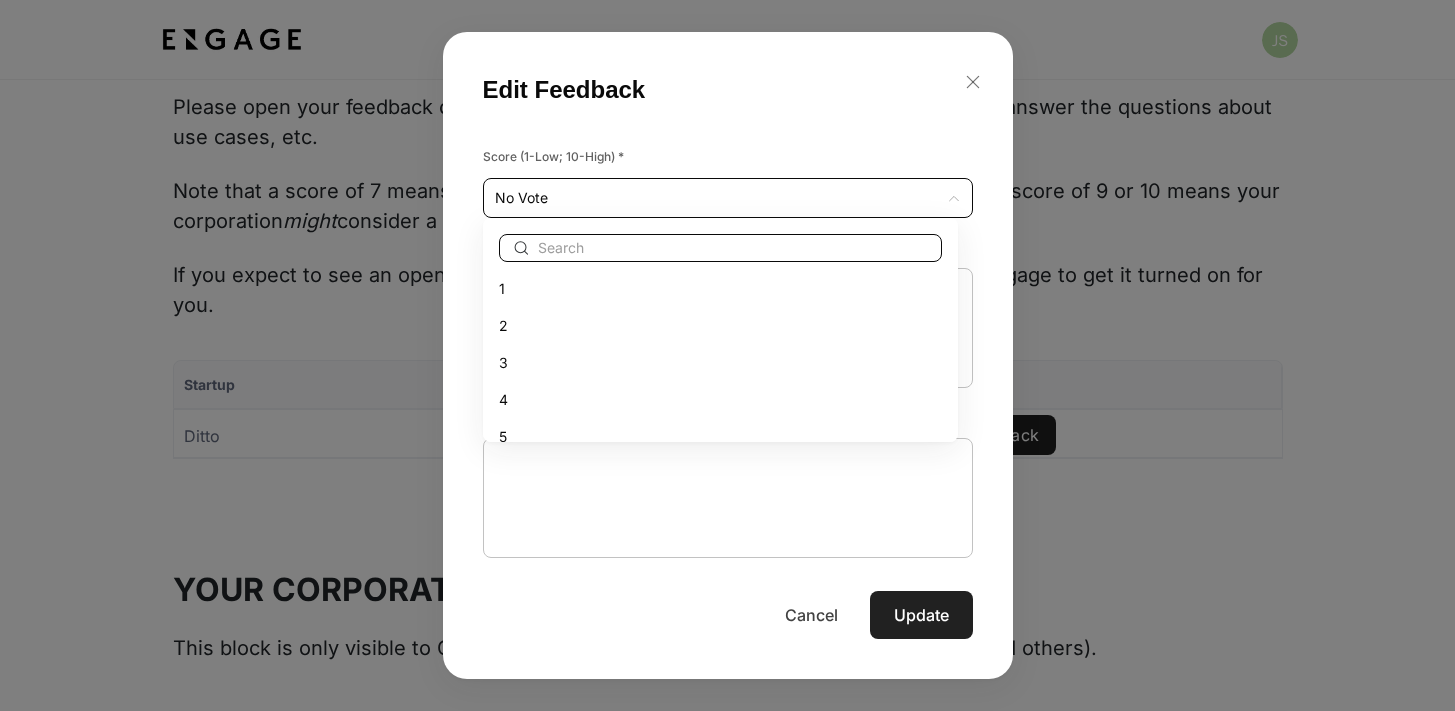 click on "5" at bounding box center [720, 436] 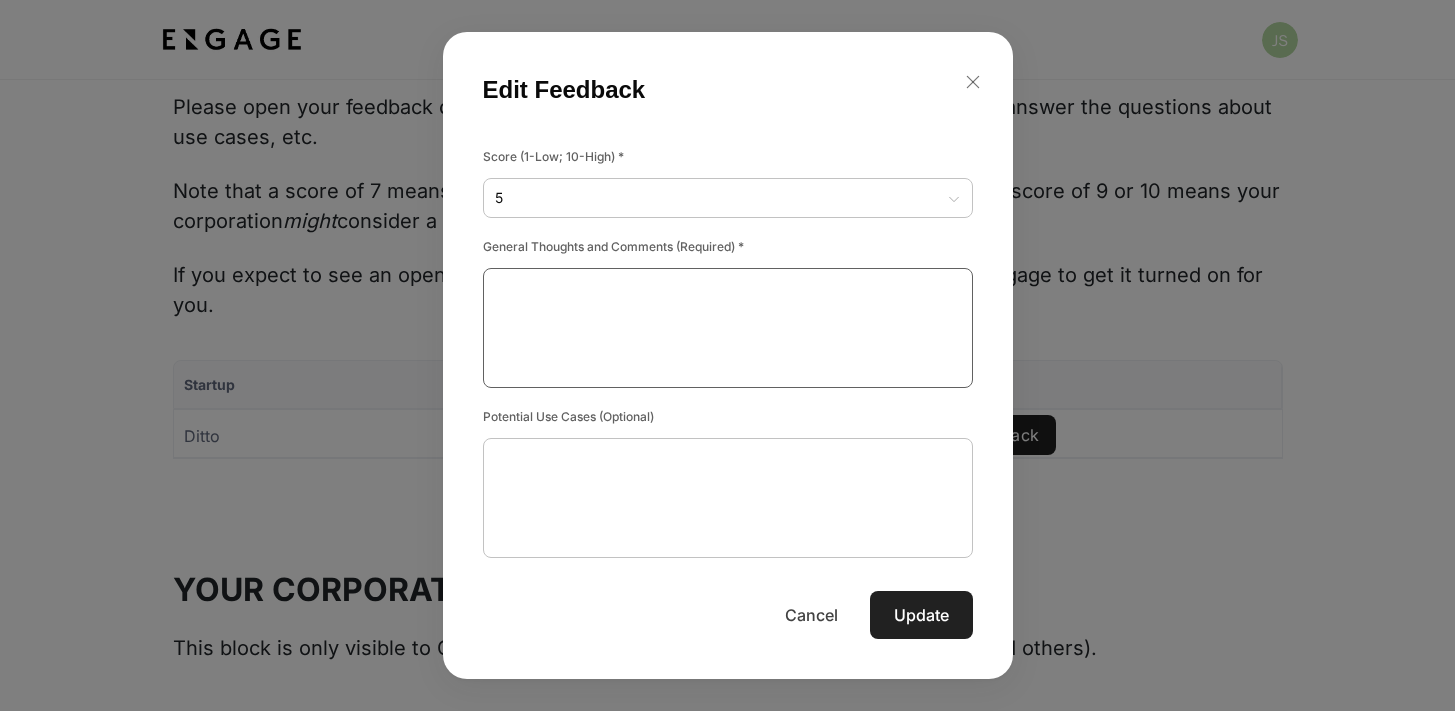 click at bounding box center [728, 328] 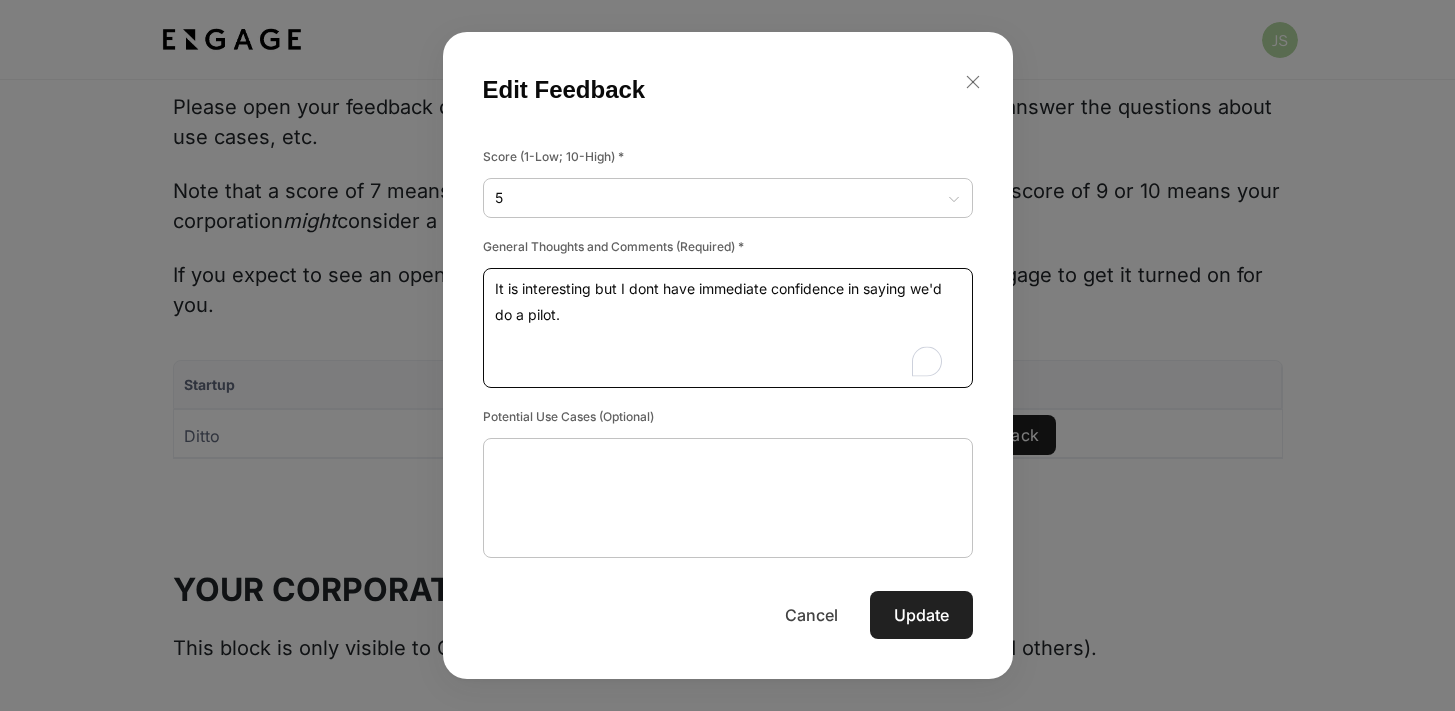 type on "It is interesting but I dont have immediate confidence in saying we'd do a pilot." 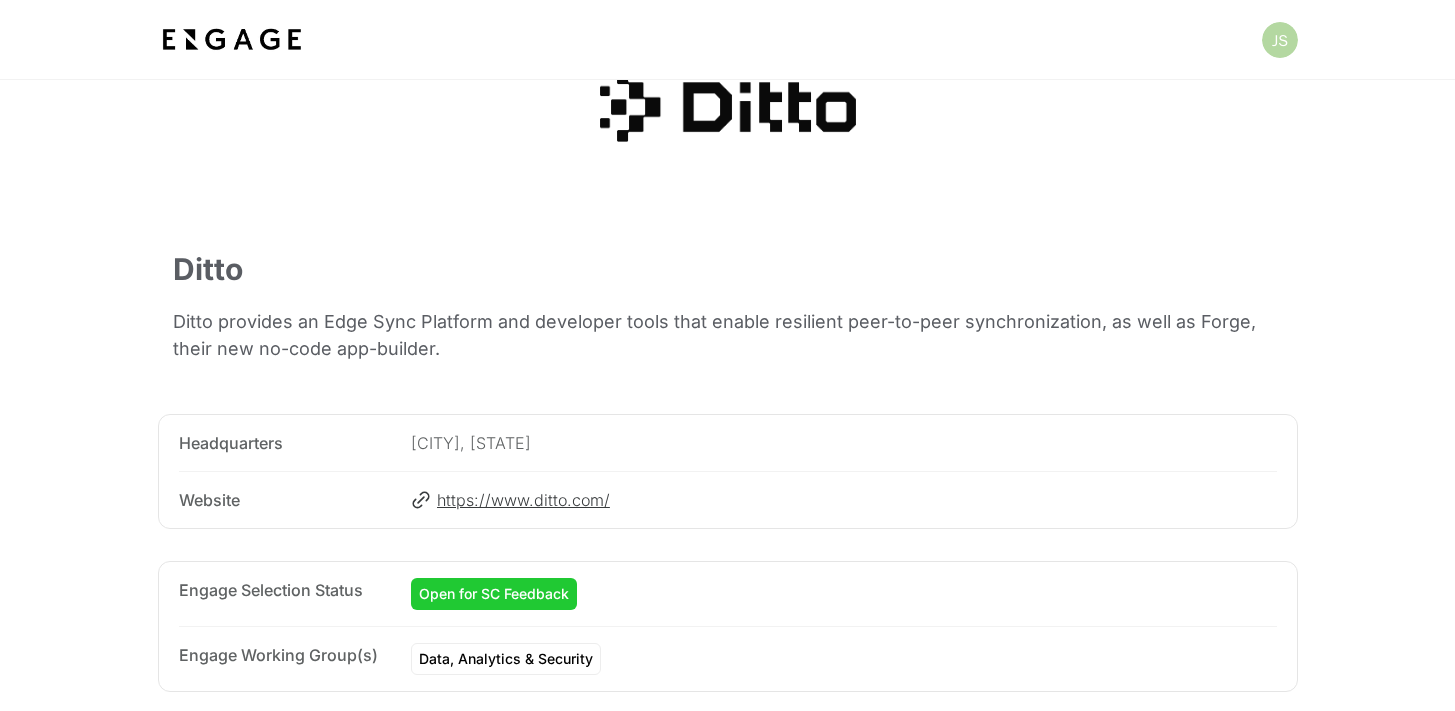 scroll, scrollTop: 0, scrollLeft: 0, axis: both 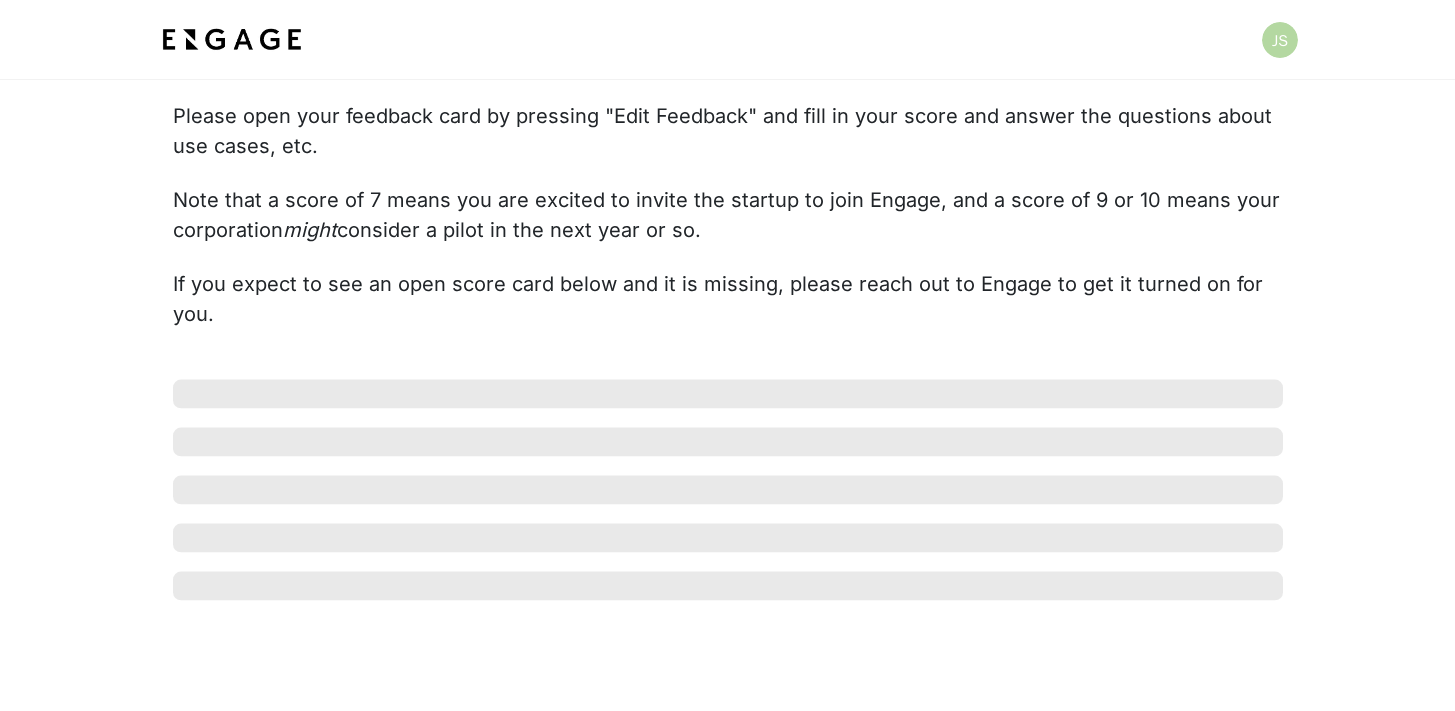 click at bounding box center (727, 525) 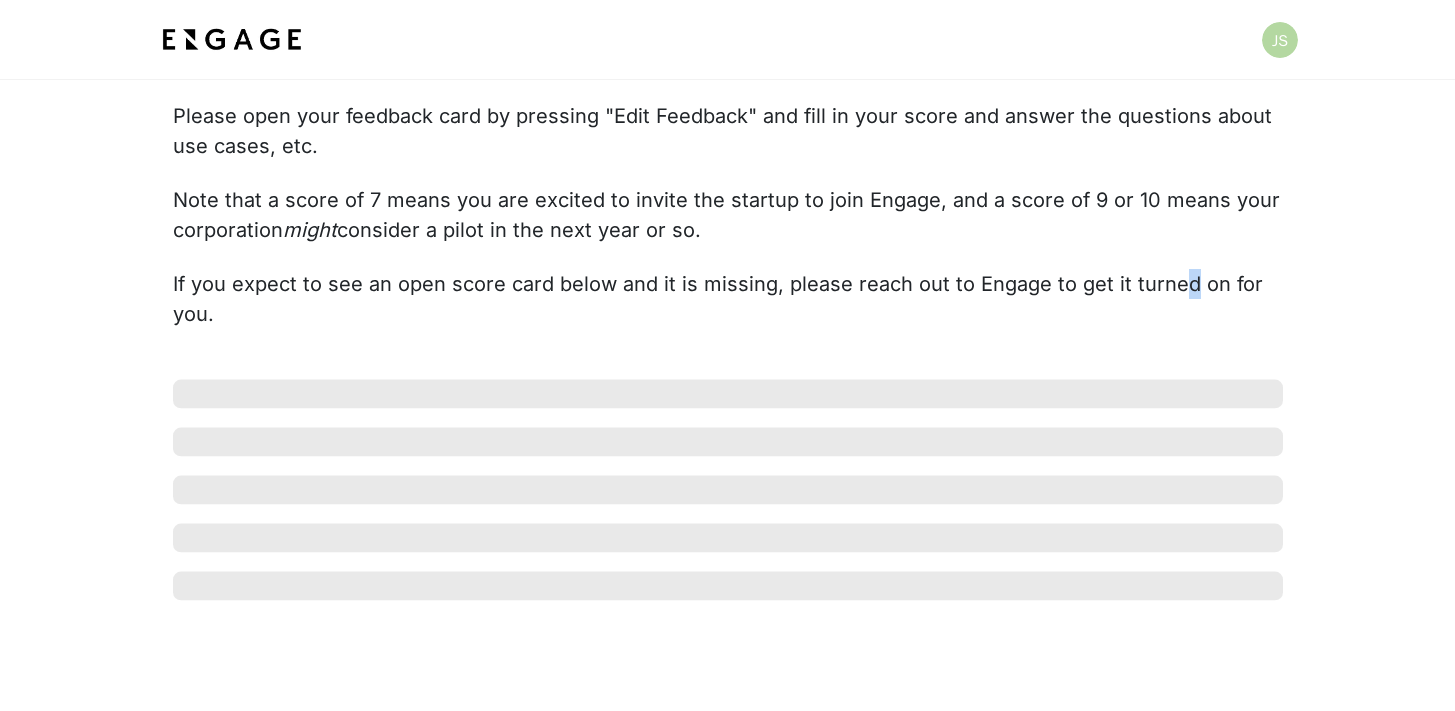 click on "If you expect to see an open score card below and it is missing, please reach out to Engage to get it turned on for you." at bounding box center (718, 299) 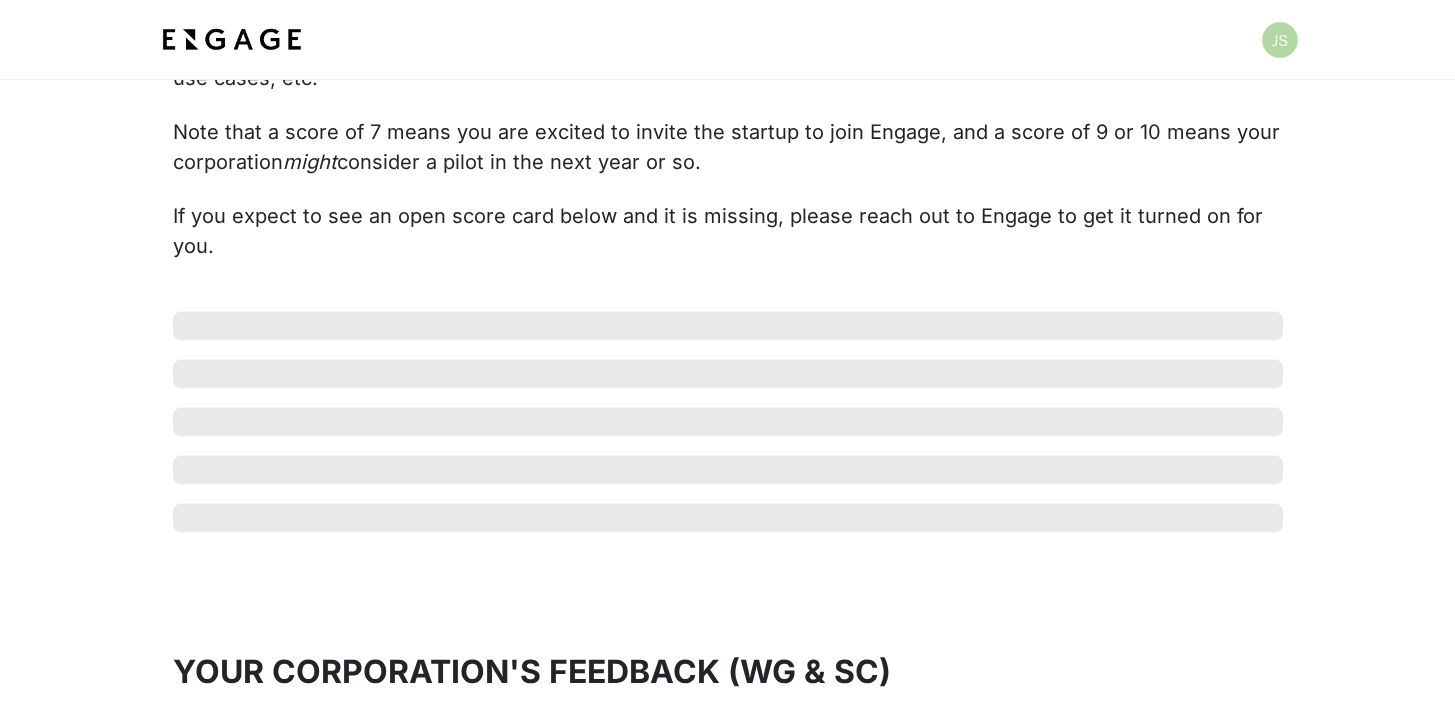 scroll, scrollTop: 2023, scrollLeft: 0, axis: vertical 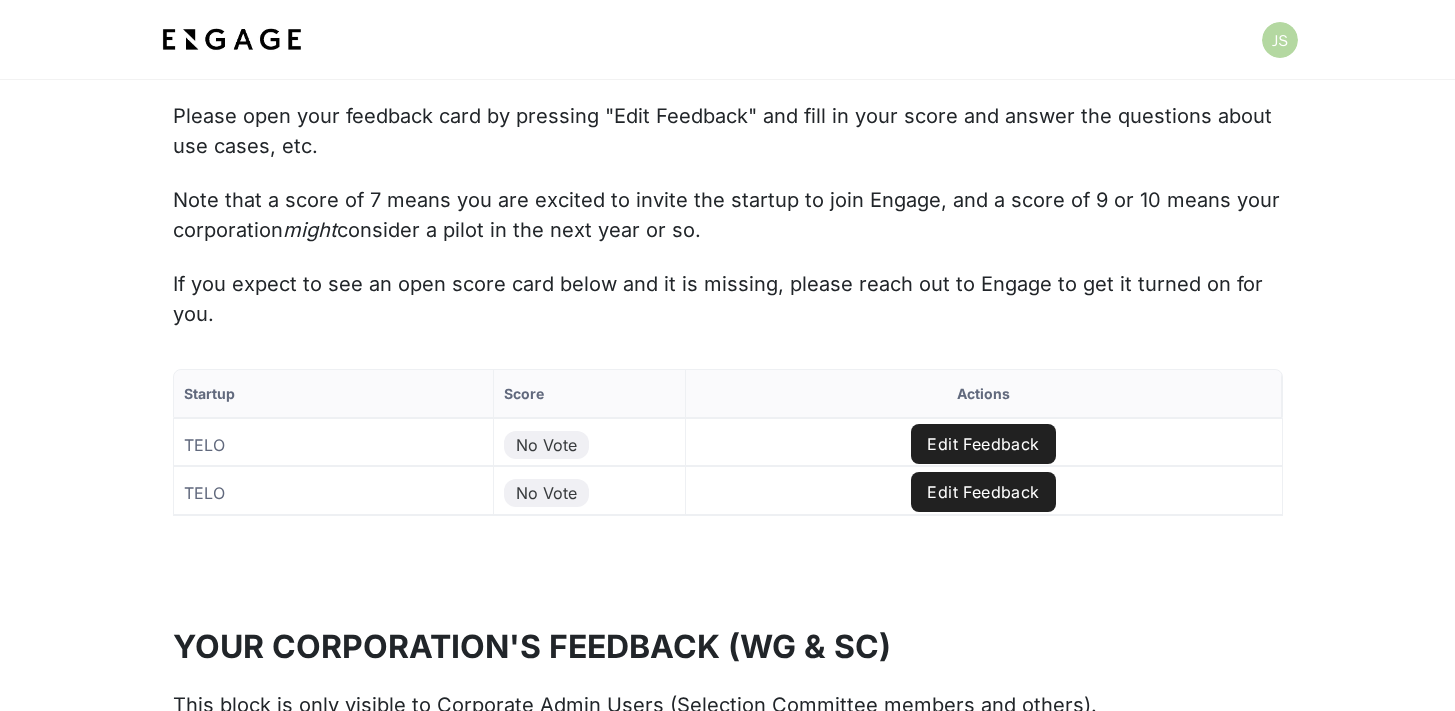 click on "Edit Feedback" at bounding box center (983, 444) 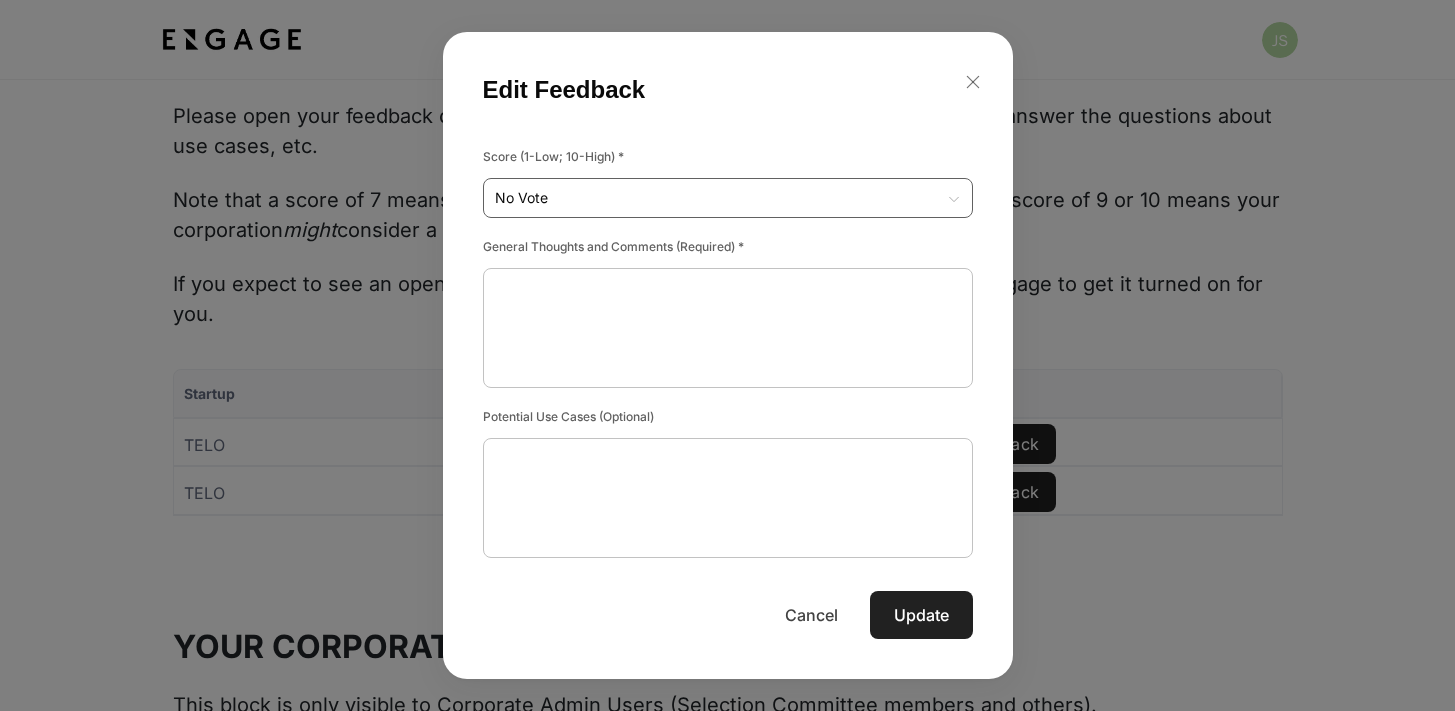 click on "Startup
Score
Actions TELO No Vote Edit Feedback TELO No Vote Edit Feedback
to
of
Page
of
Edit Feedback Score (1-Low; 10-High) *  No Vote No Vote ​ x ​ x ​ x ​ Cancel Update" at bounding box center [727, 478] 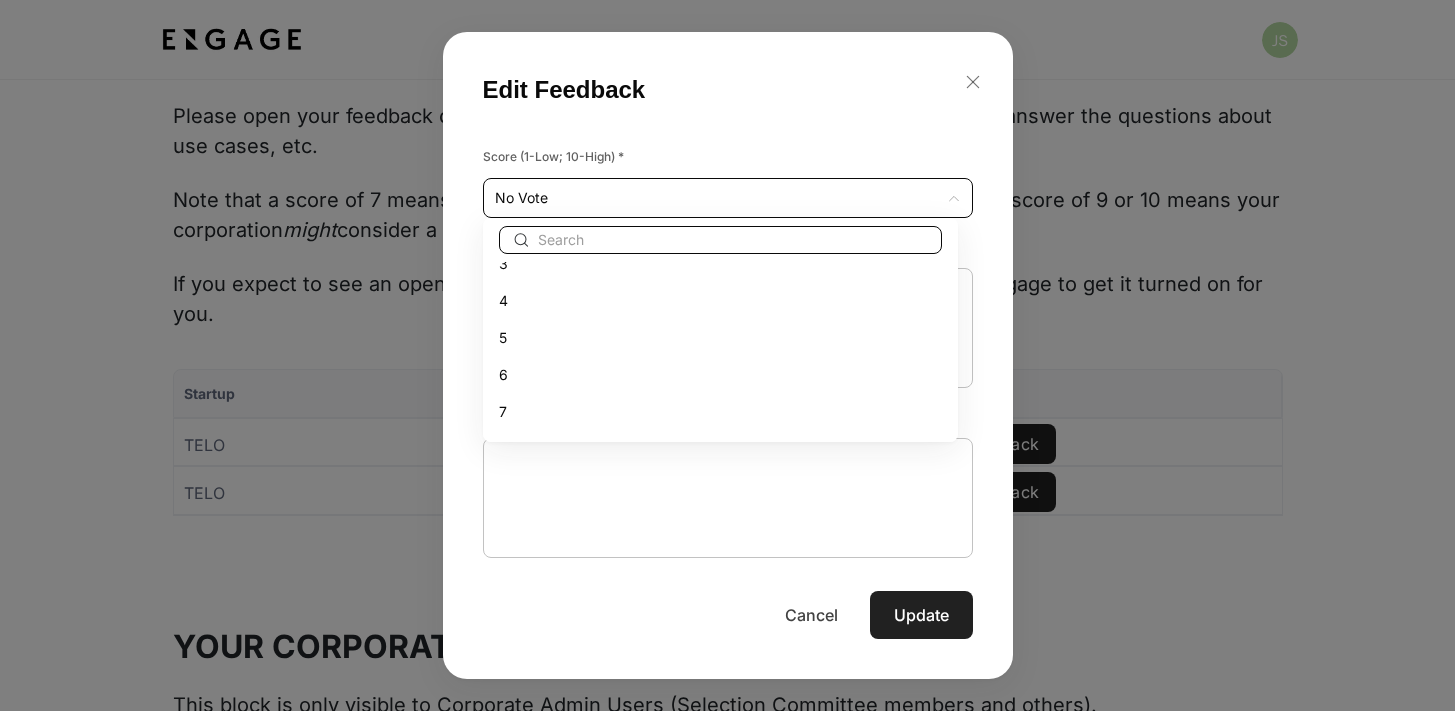scroll, scrollTop: 141, scrollLeft: 0, axis: vertical 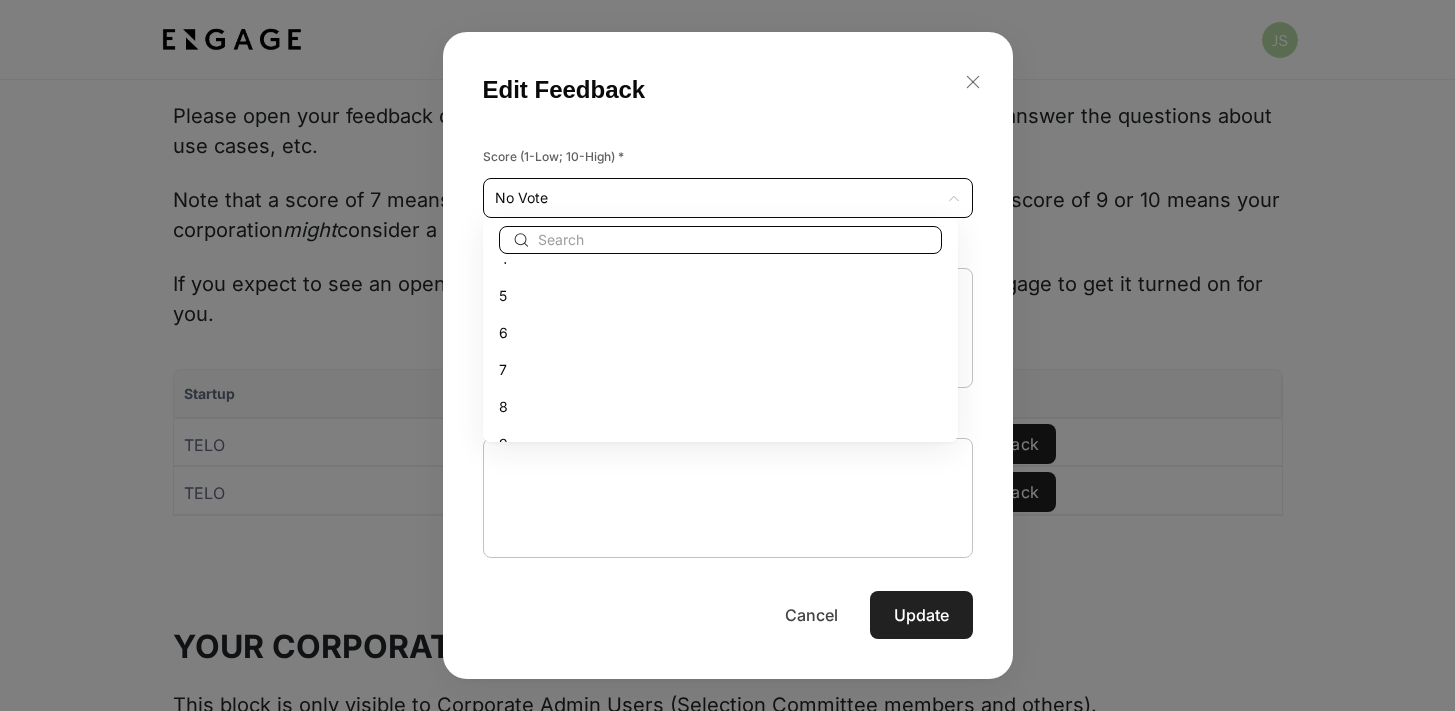 click on "6" at bounding box center [720, 332] 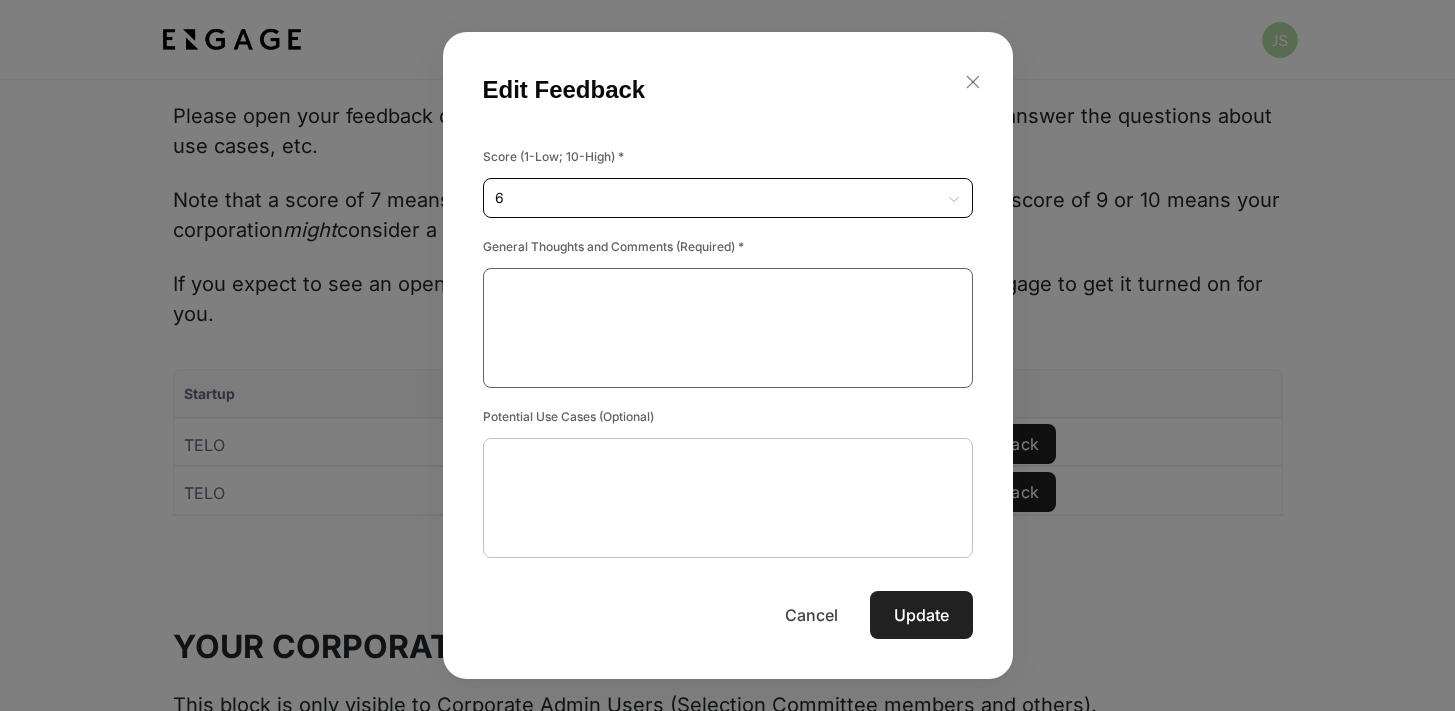click at bounding box center (728, 328) 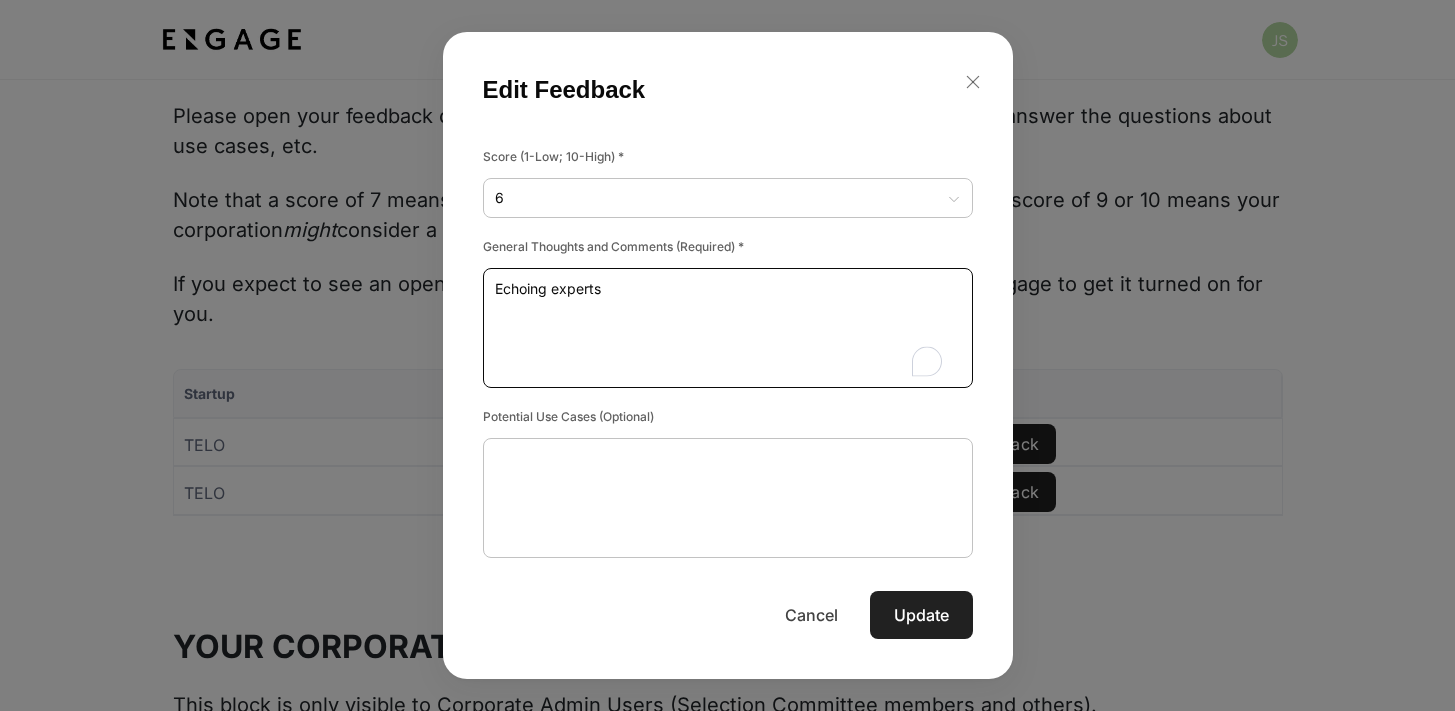 type on "Echoing experts" 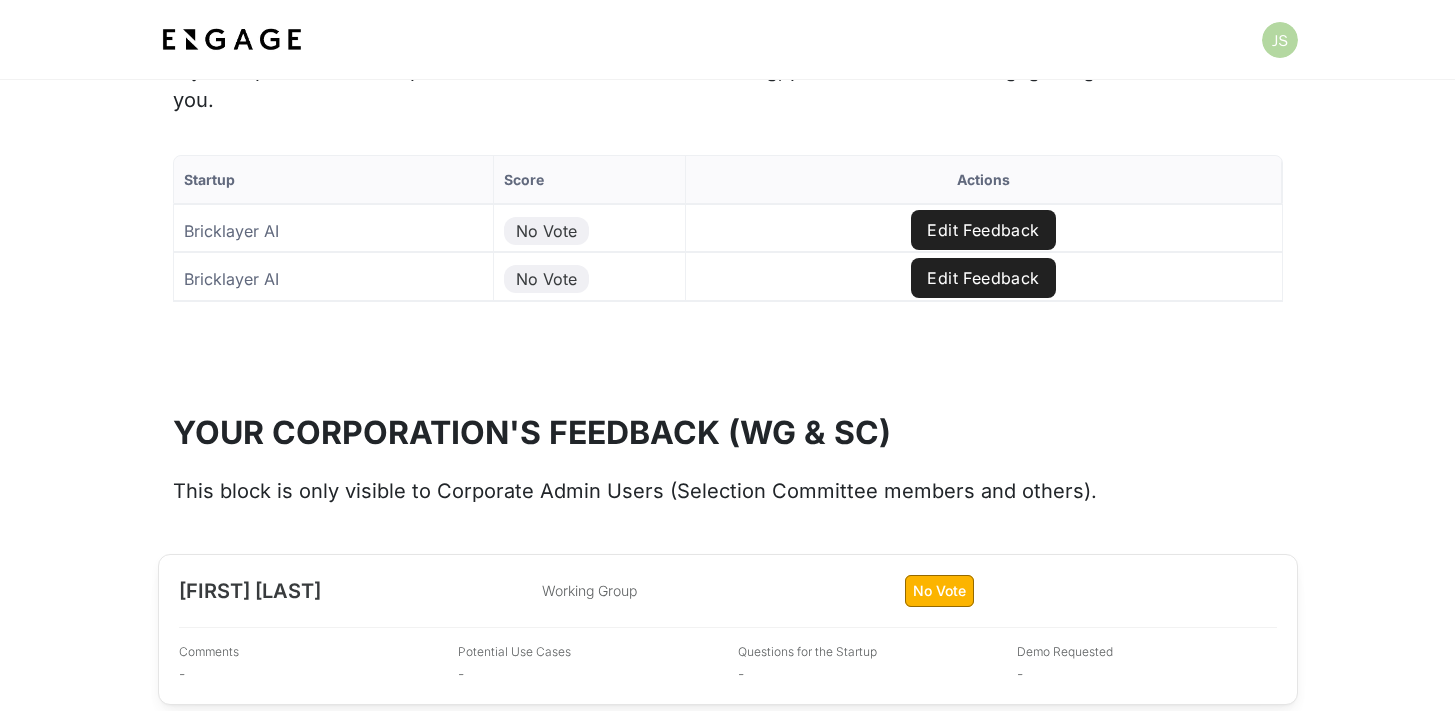 scroll, scrollTop: 2102, scrollLeft: 0, axis: vertical 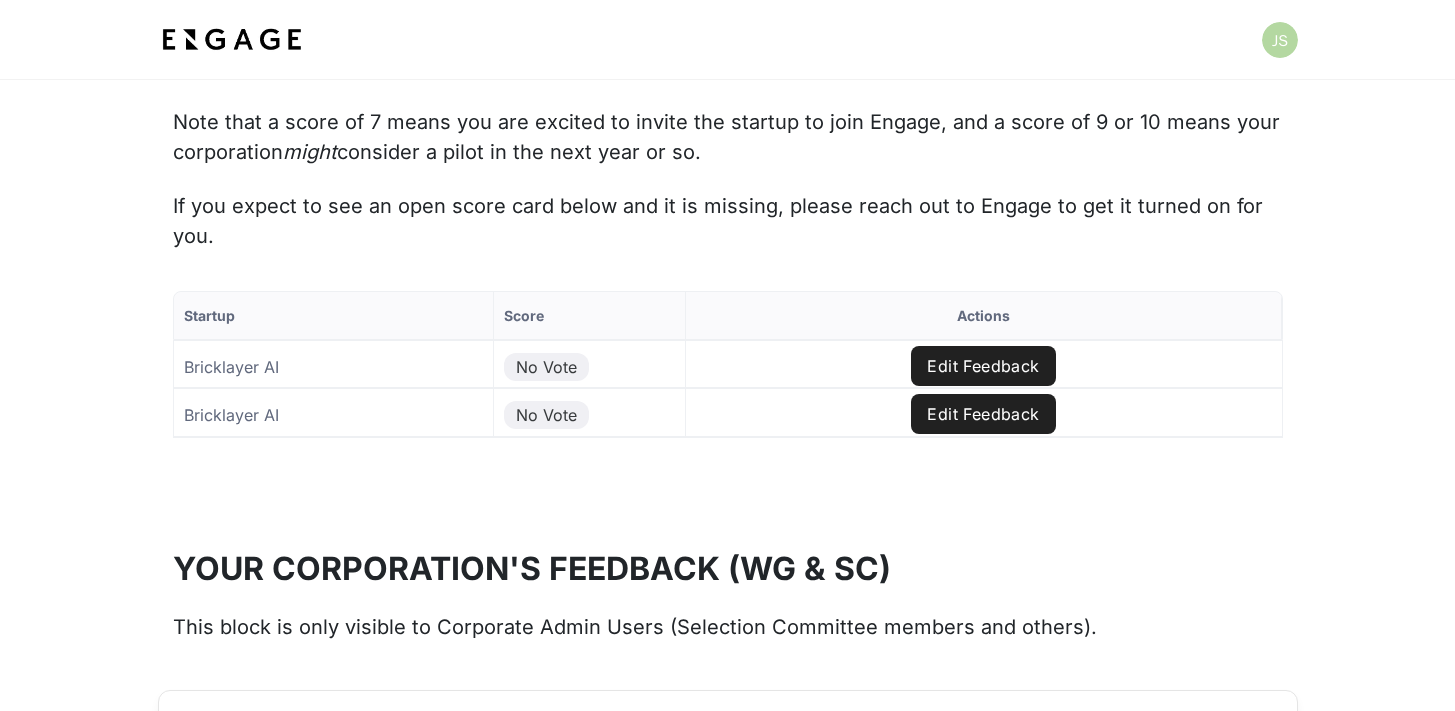 click on "Edit Feedback" at bounding box center (983, 366) 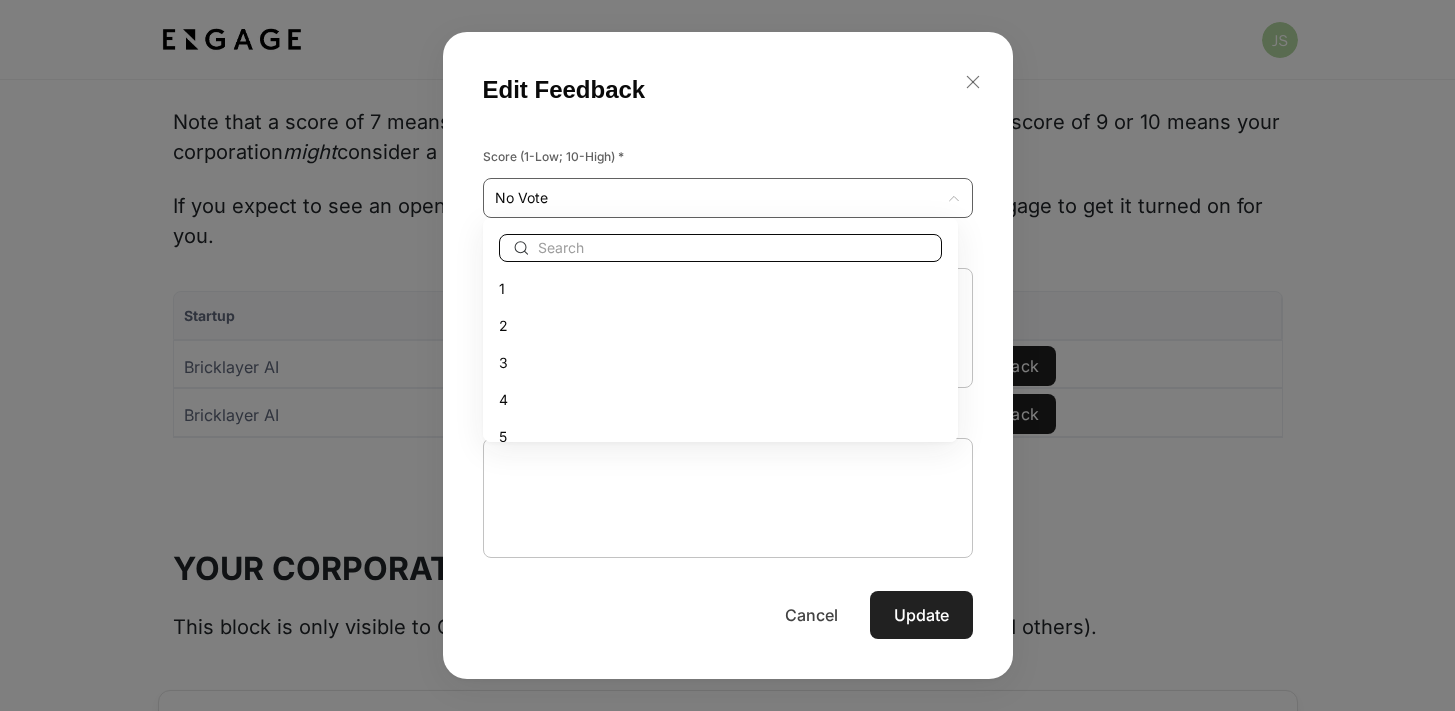 drag, startPoint x: 629, startPoint y: 184, endPoint x: 627, endPoint y: 204, distance: 20.09975 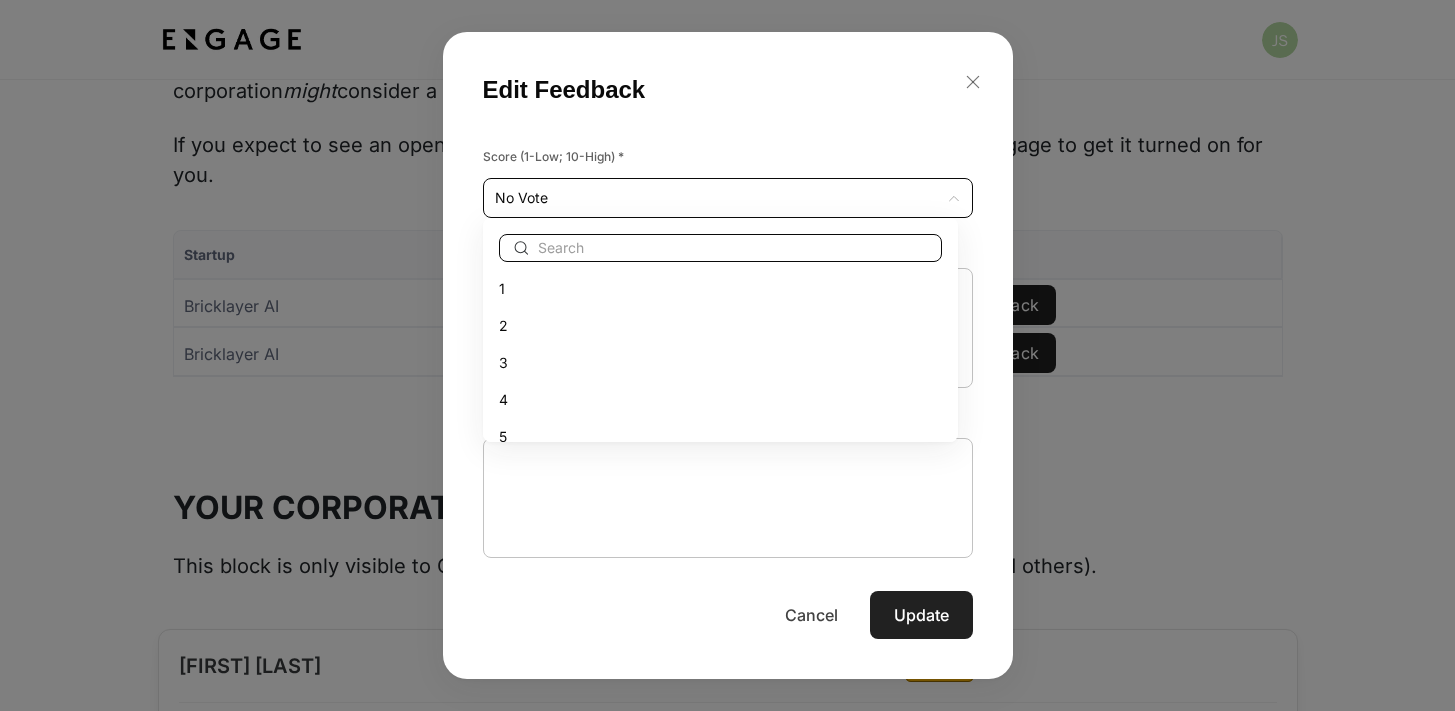 scroll, scrollTop: 2336, scrollLeft: 0, axis: vertical 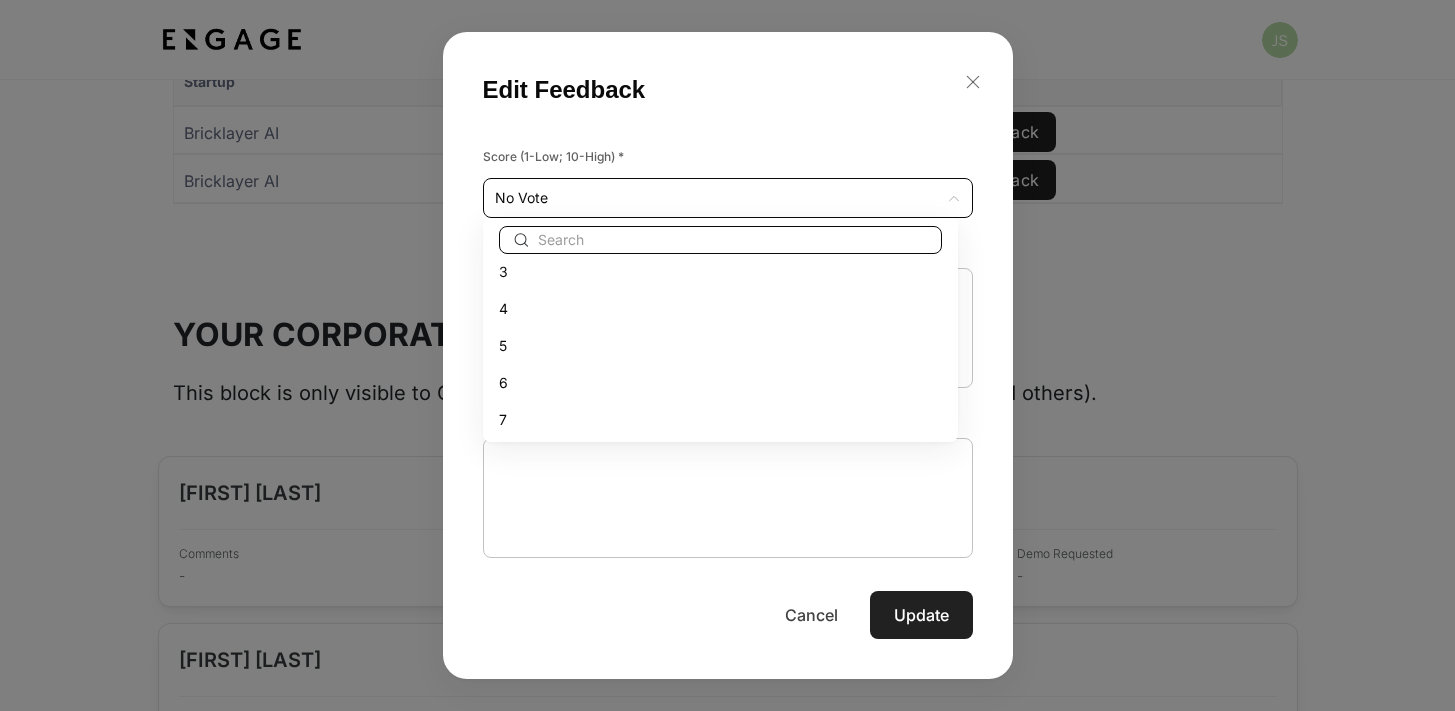 click on "7" at bounding box center [720, 419] 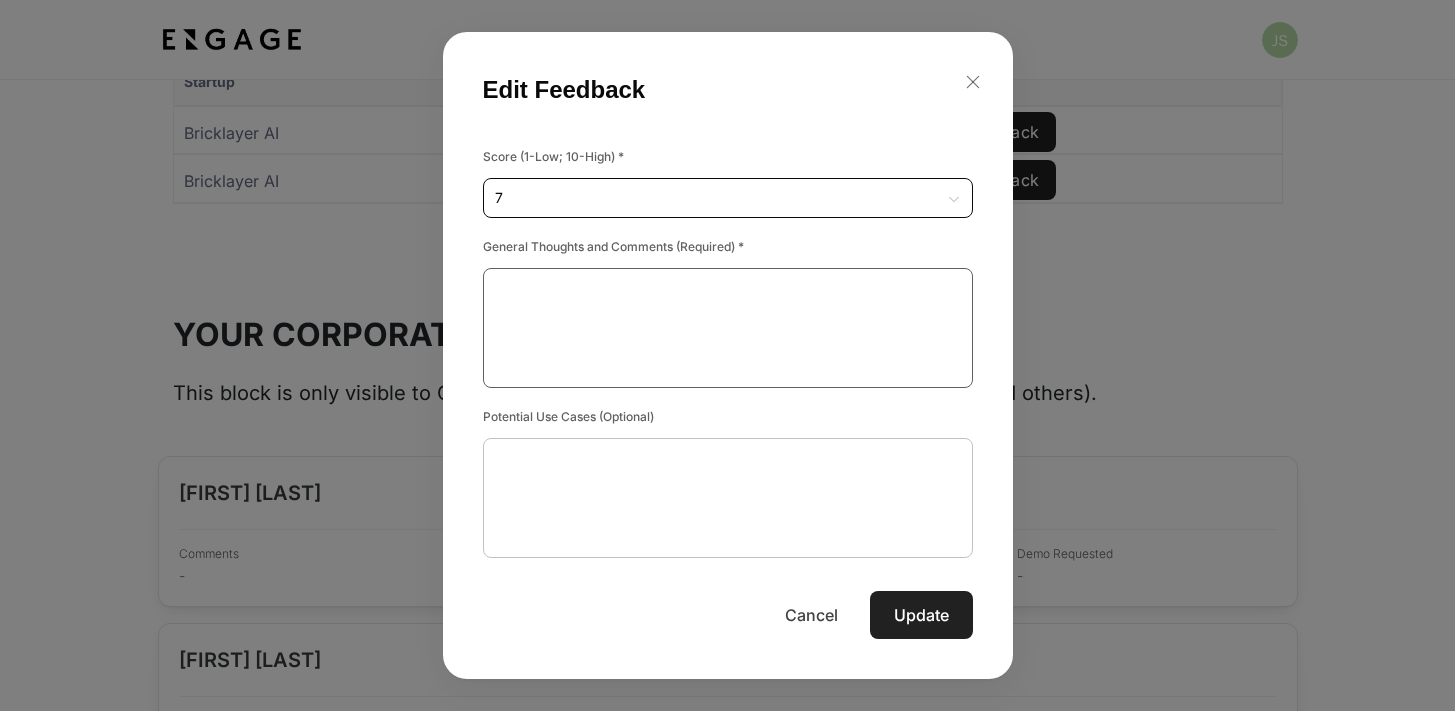 click at bounding box center (728, 328) 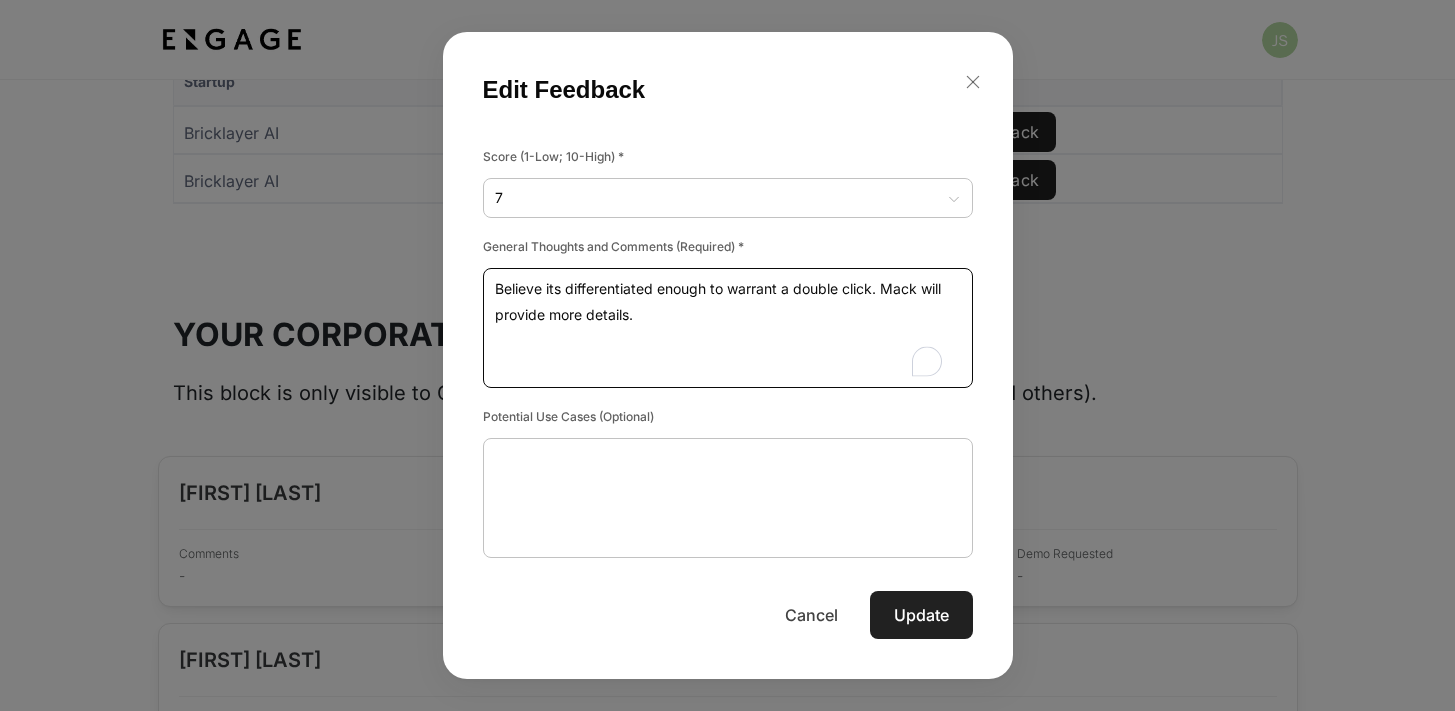 type on "Believe its differentiated enough to warrant a double click. Mack will provide more details." 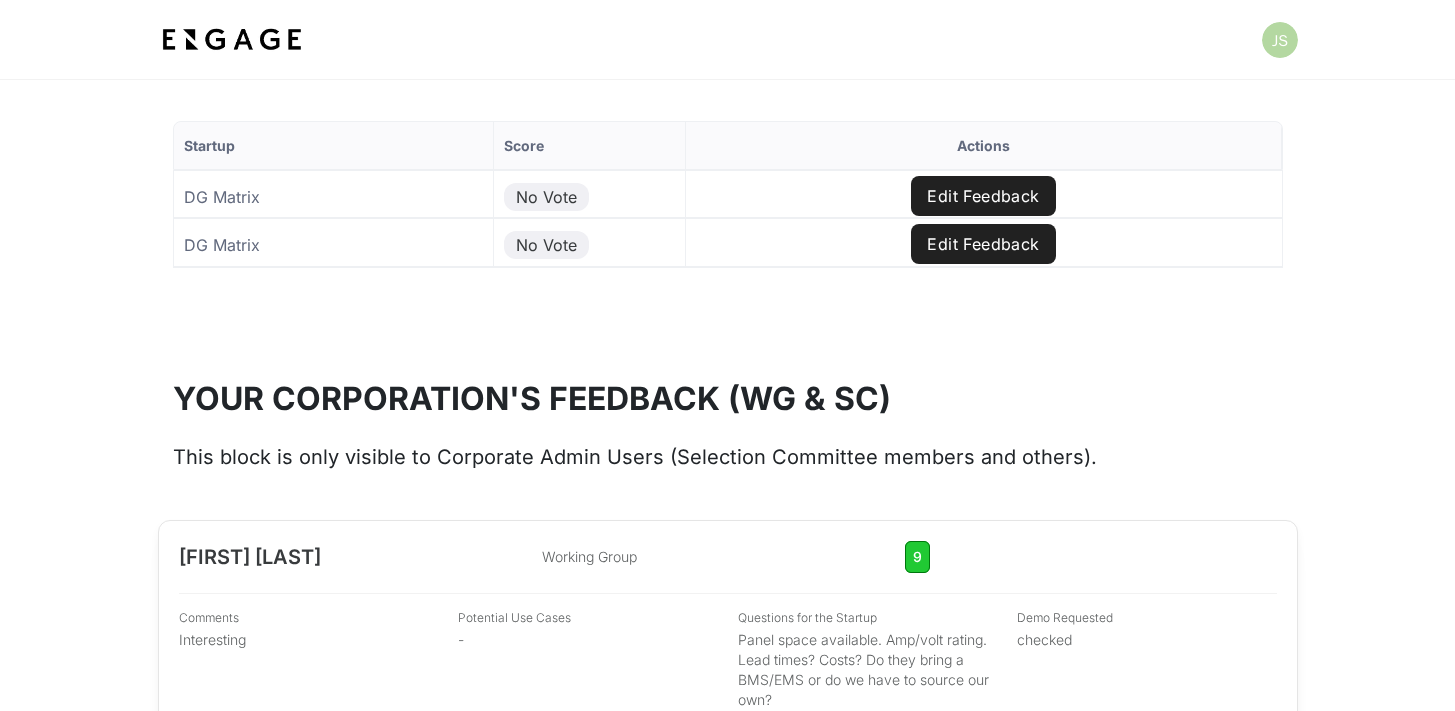 scroll, scrollTop: 2297, scrollLeft: 0, axis: vertical 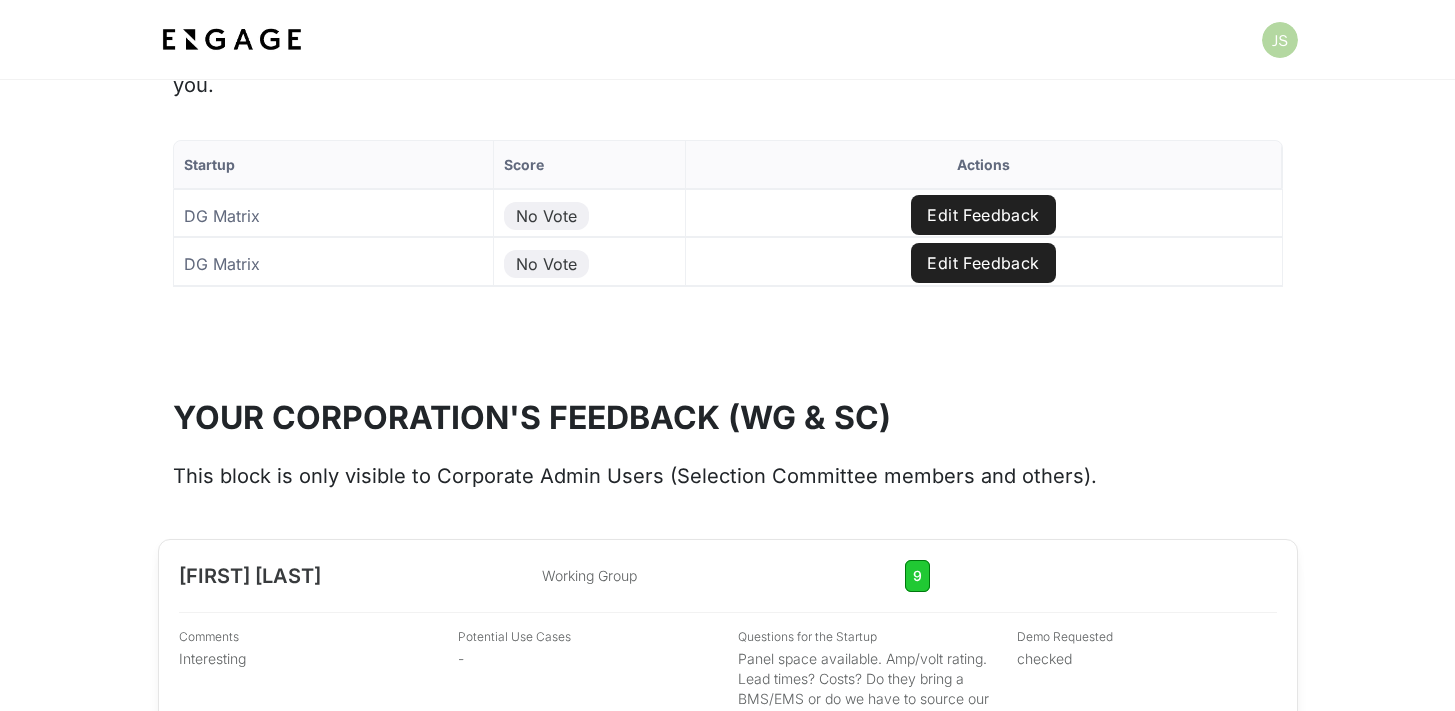 click on "Edit Feedback" at bounding box center (983, 215) 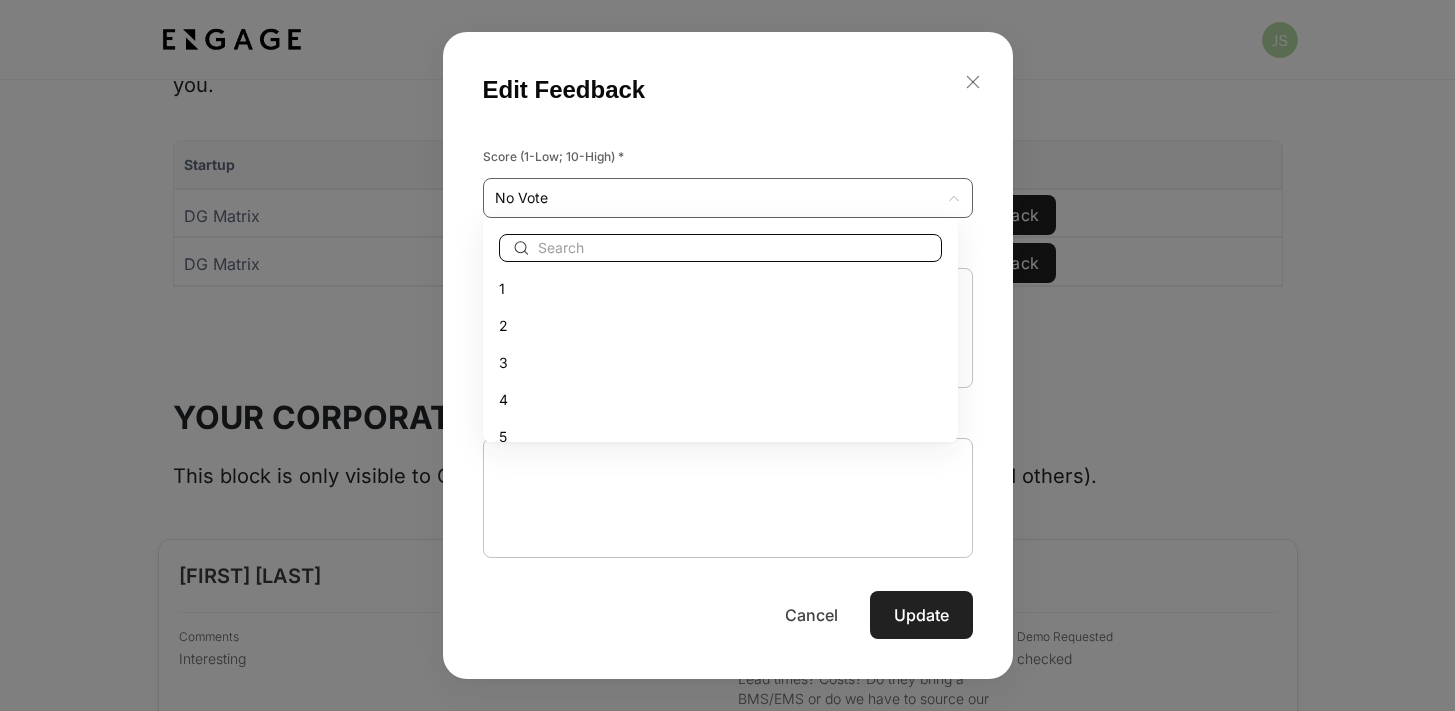 click on "Startup
Score
Actions DG Matrix No Vote Edit Feedback DG Matrix No Vote Edit Feedback
to
of
Page
of
Edit Feedback Score (1-Low; 10-High) *  No Vote No Vote ​ x ​ x ​ x ​ ​" at bounding box center [727, 249] 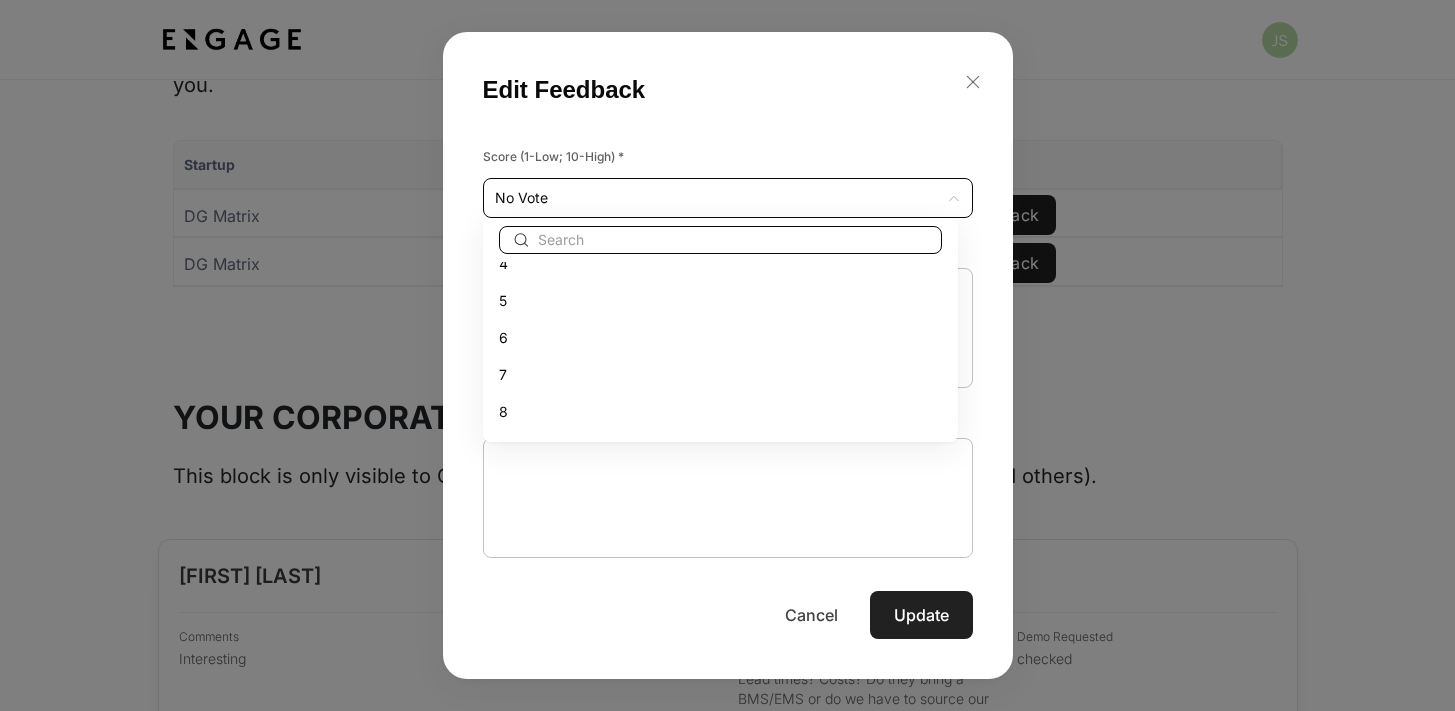 scroll, scrollTop: 243, scrollLeft: 0, axis: vertical 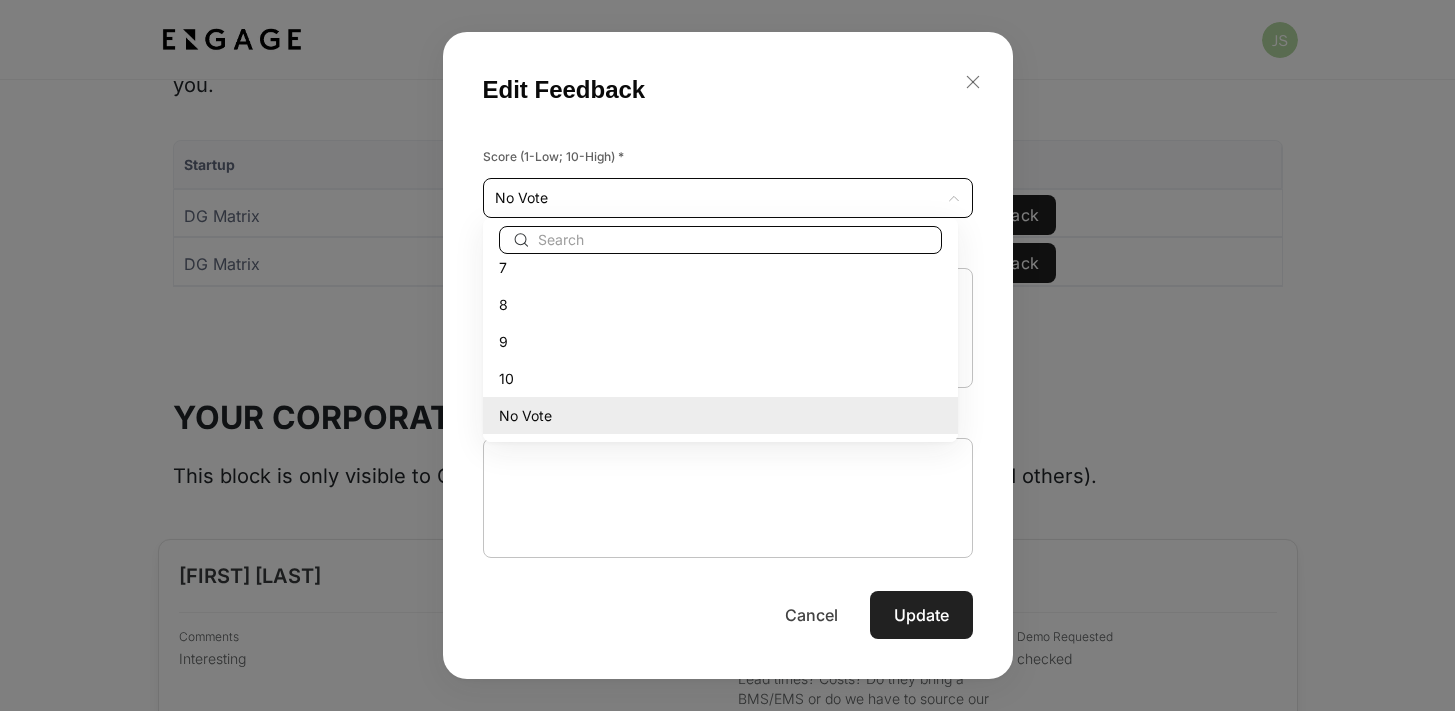click on "9" at bounding box center [720, 341] 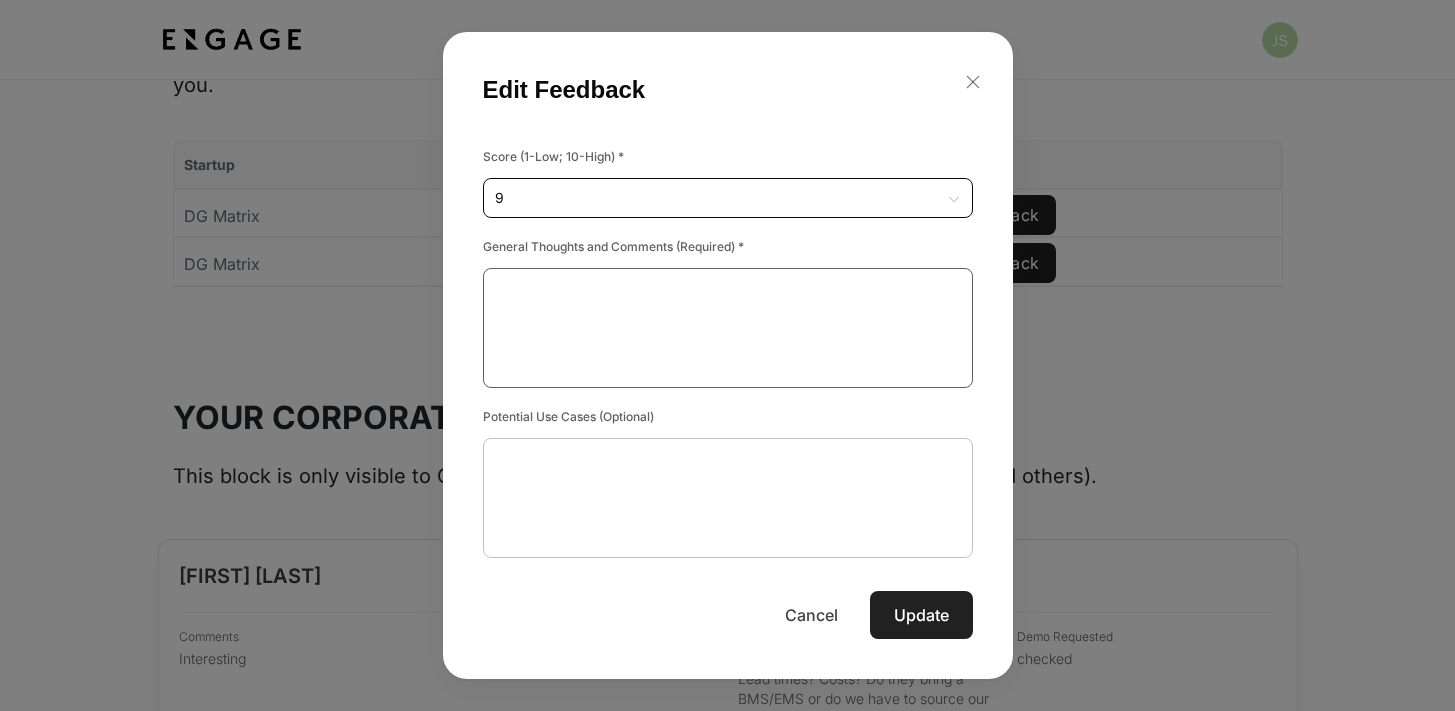 click at bounding box center (728, 328) 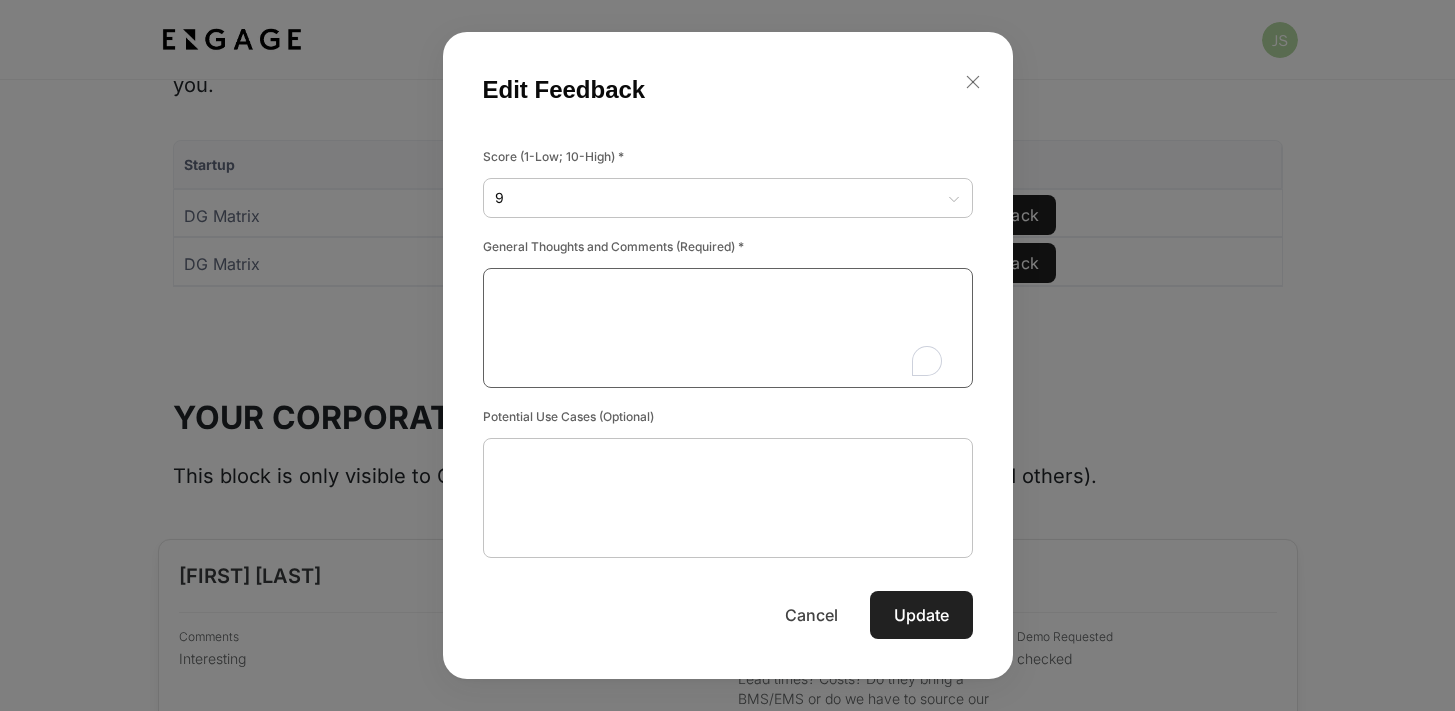 paste on "Echoing experts" 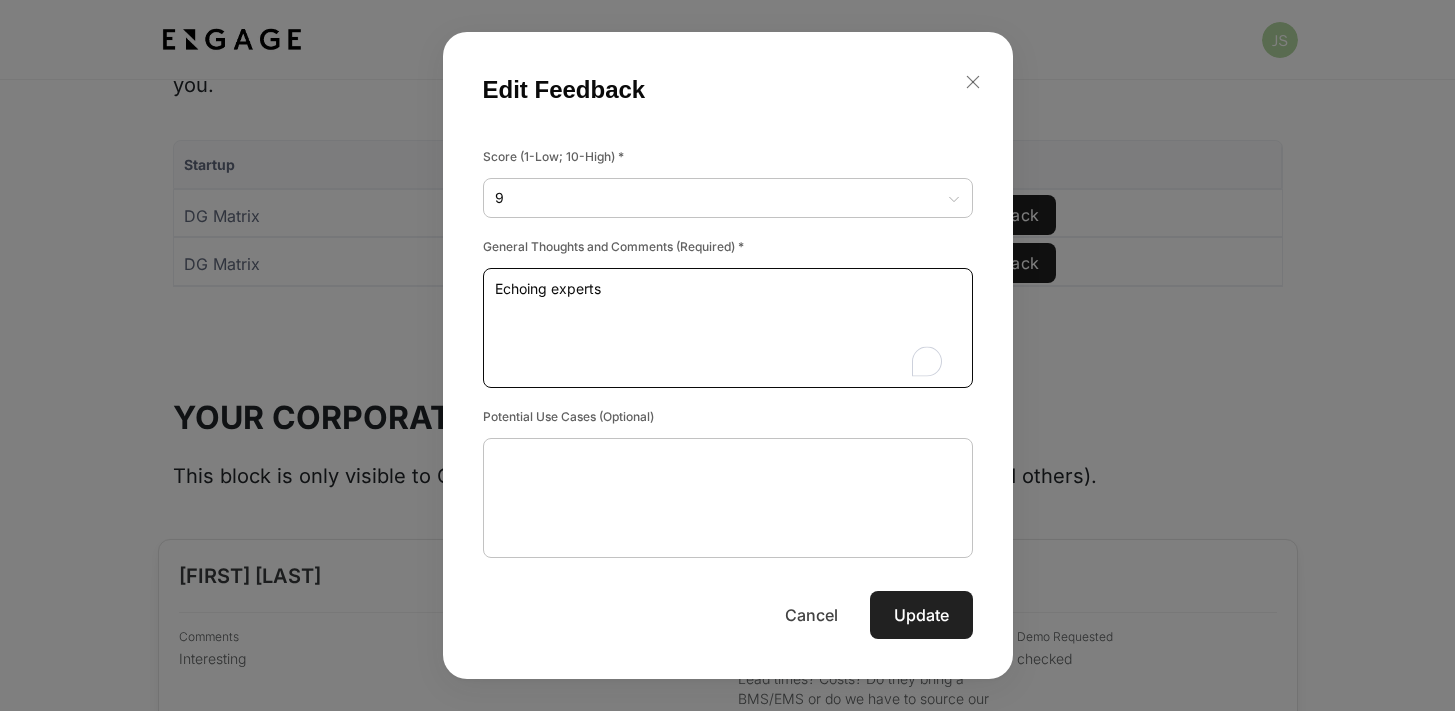 type on "Echoing experts" 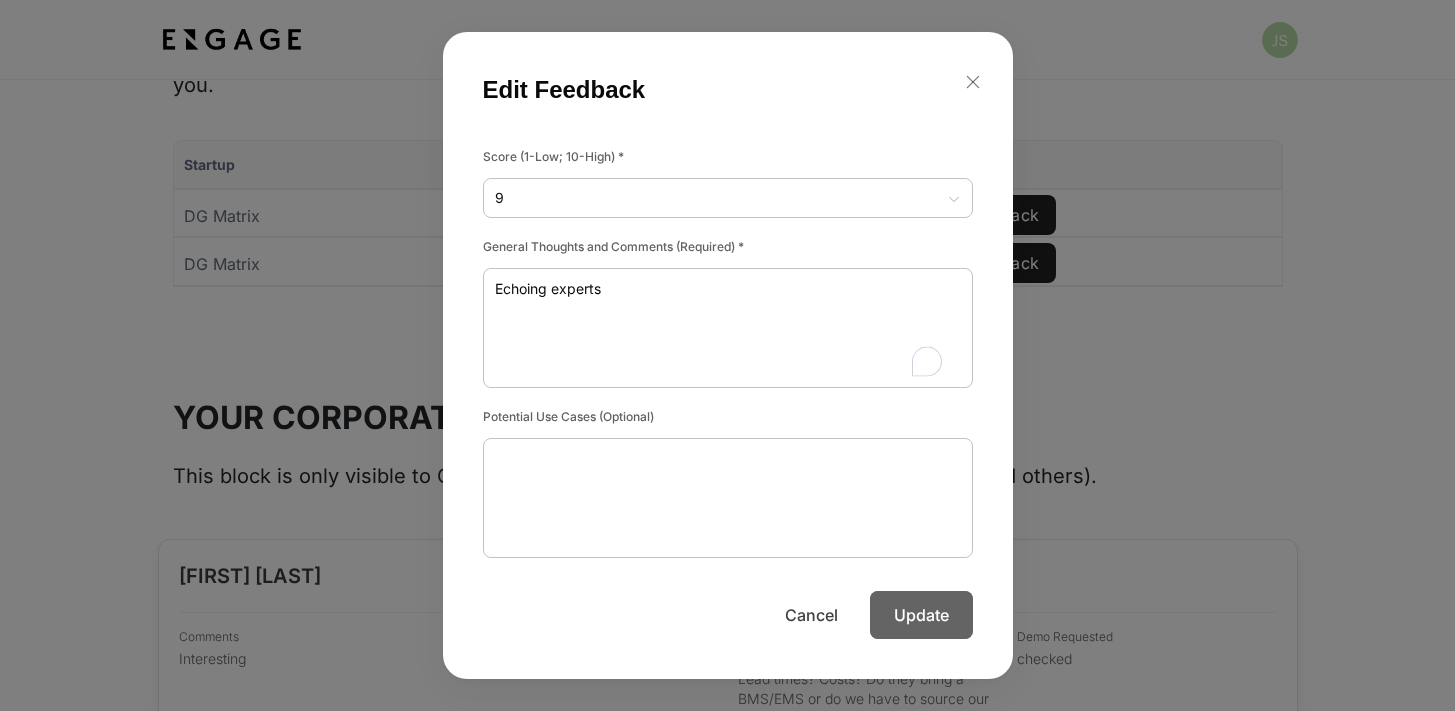 click on "Update" at bounding box center (921, 615) 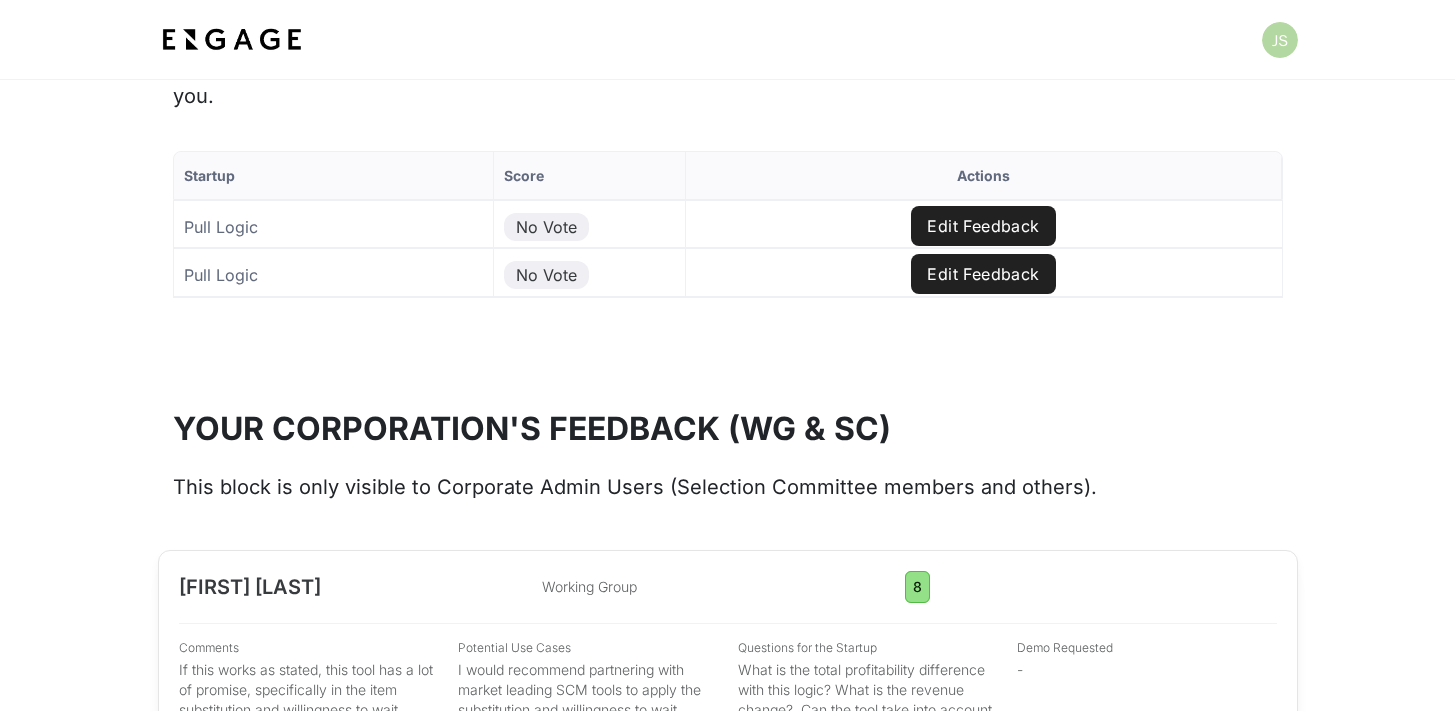scroll, scrollTop: 2122, scrollLeft: 0, axis: vertical 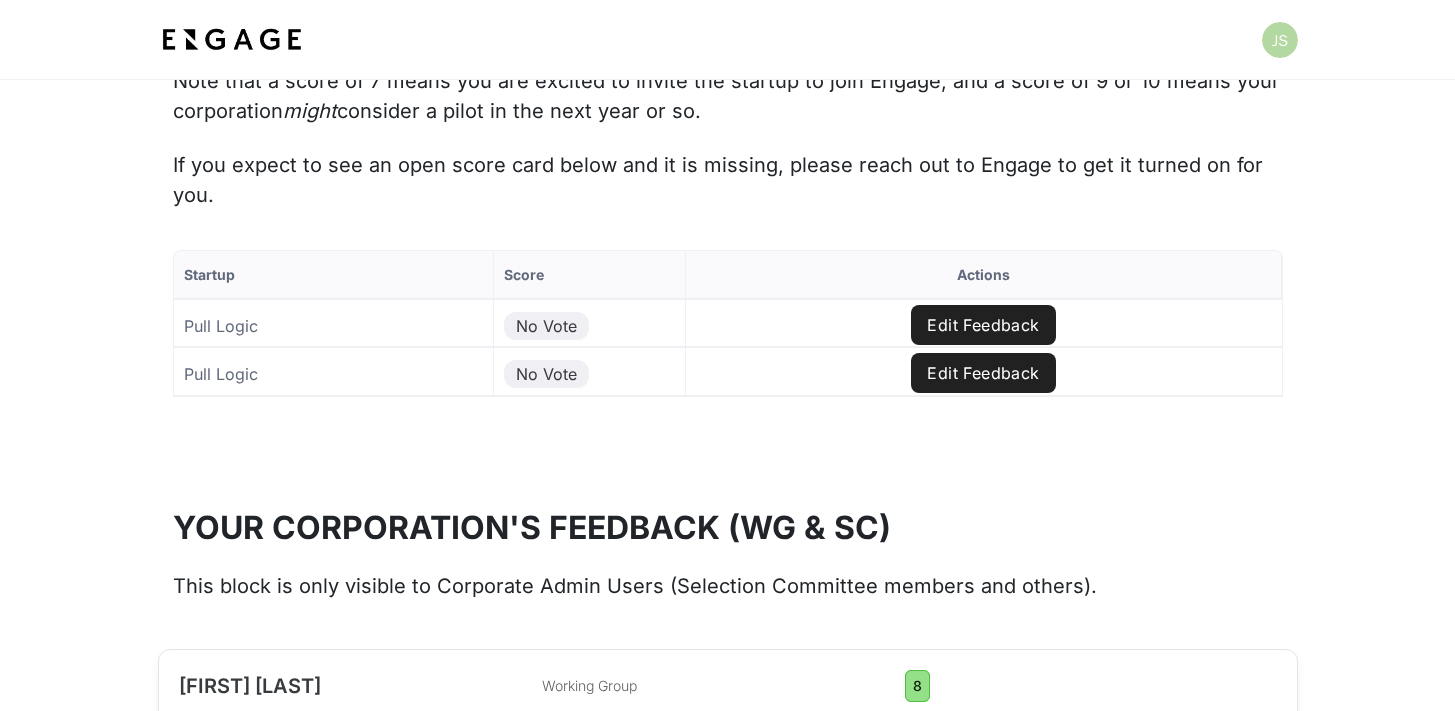click on "Edit Feedback" at bounding box center (983, 325) 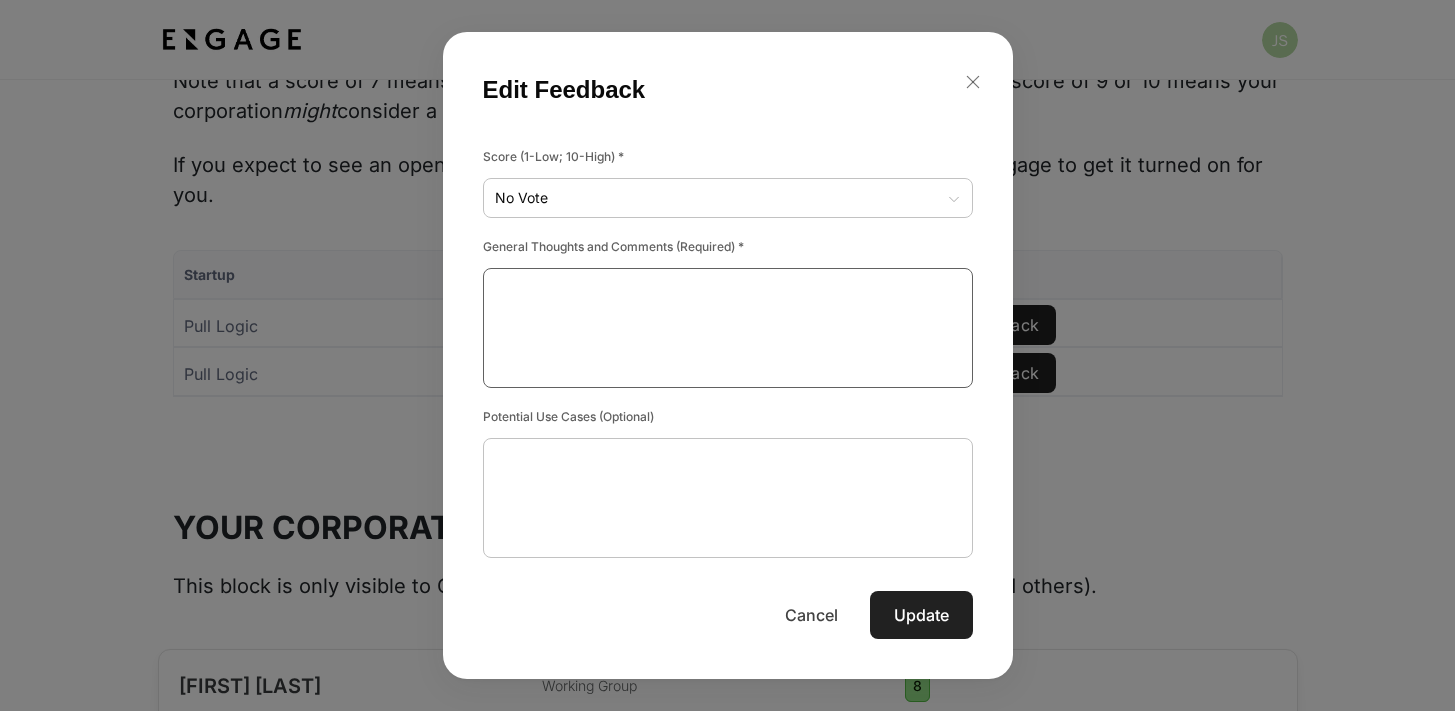 click at bounding box center [728, 328] 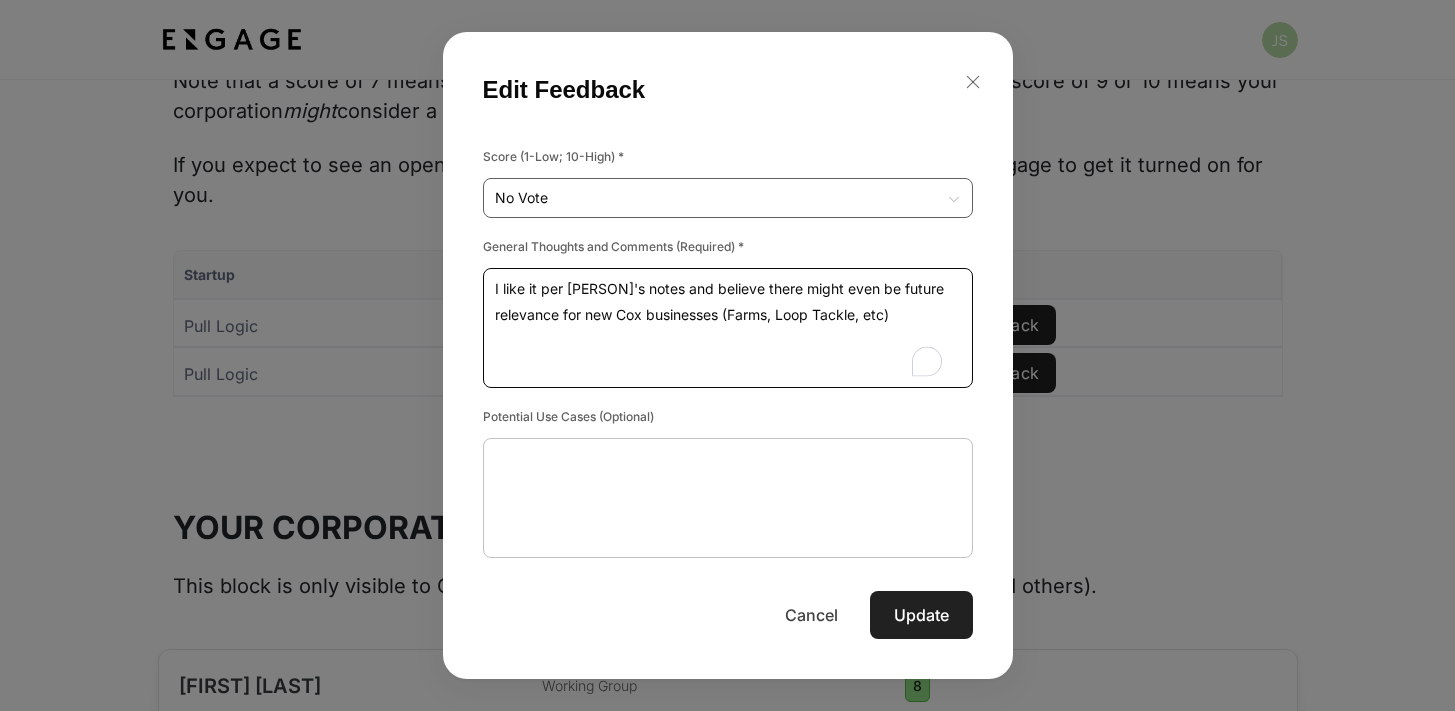 type on "I like it per Becky's notes and believe there might even be future relevance for new Cox businesses (Farms, Loop Tackle, etc)" 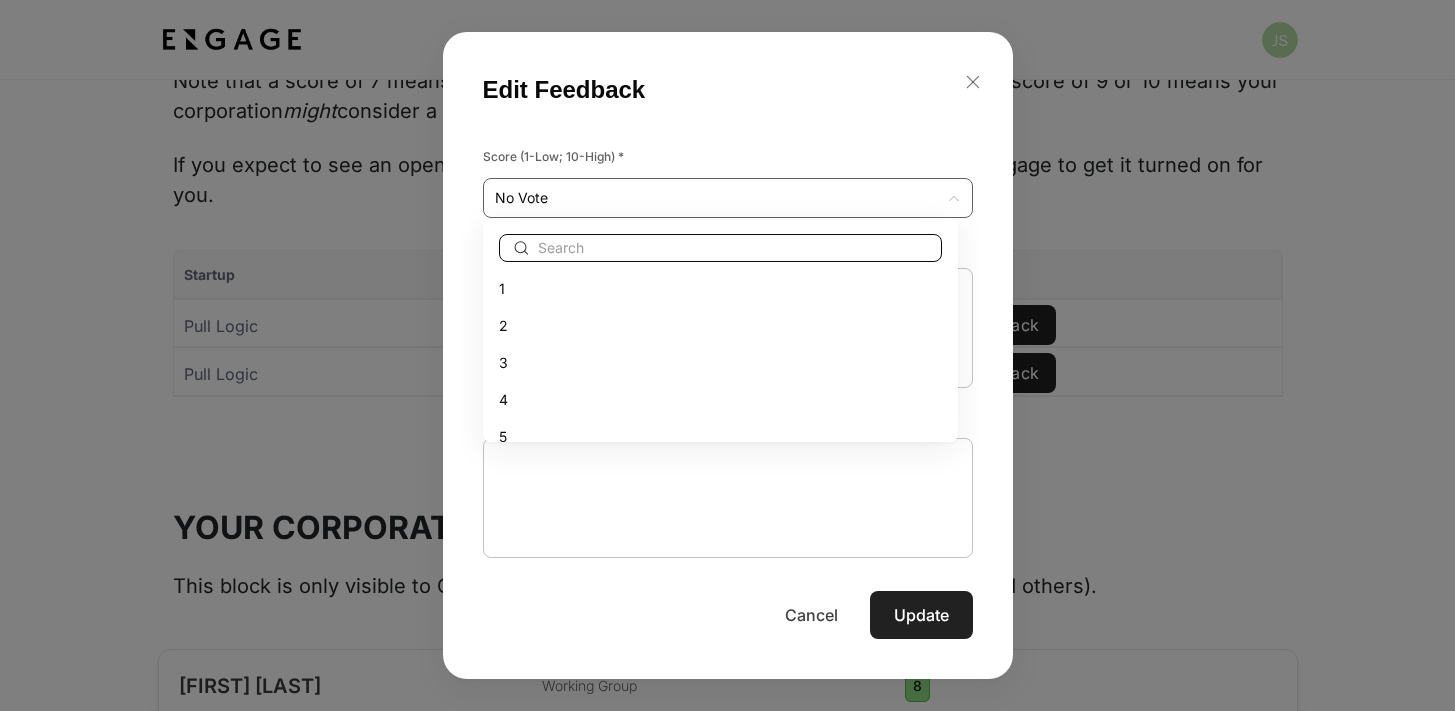 click on "Startup
Score
Actions Pull Logic No Vote Edit Feedback Pull Logic No Vote Edit Feedback
to
of
Page
of
Edit Feedback Score (1-Low; 10-High) *  No Vote No Vote ​ x ​ x ​ x ​ 1" at bounding box center [727, 359] 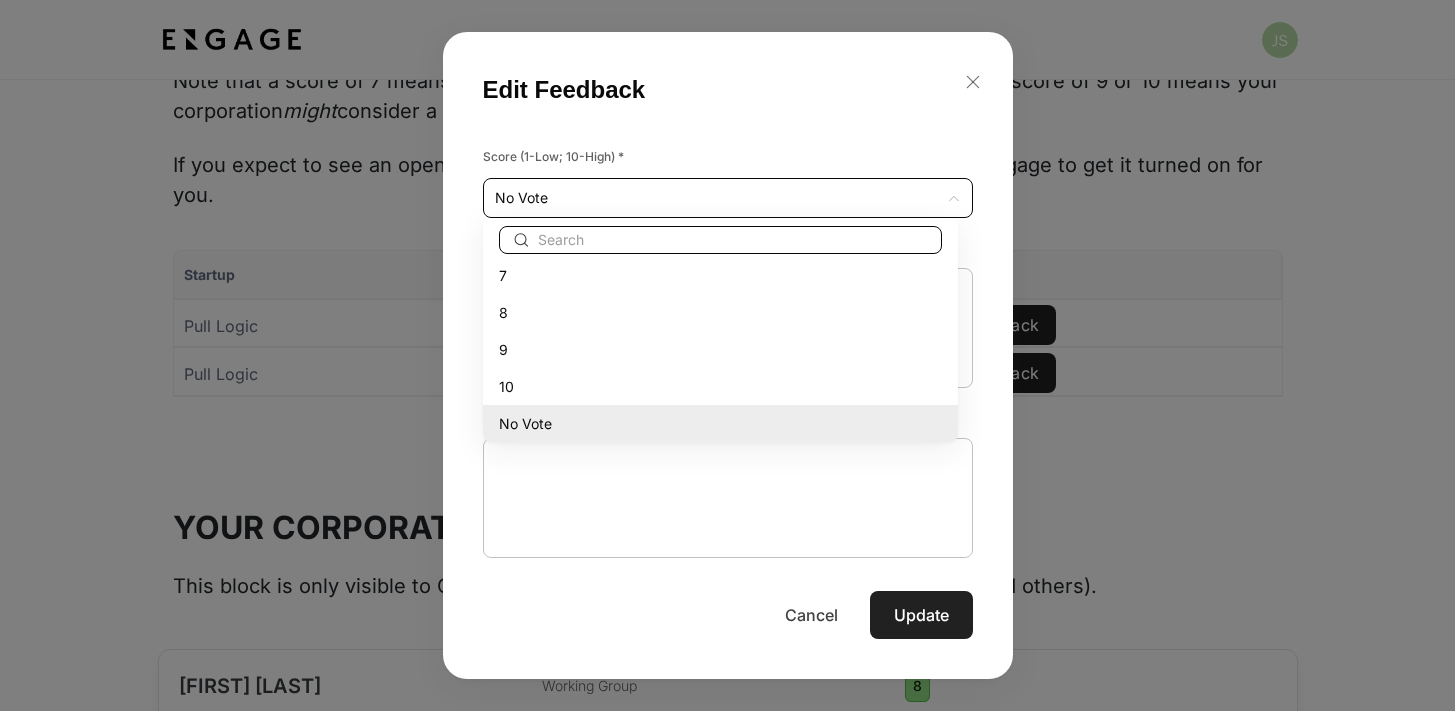 scroll, scrollTop: 243, scrollLeft: 0, axis: vertical 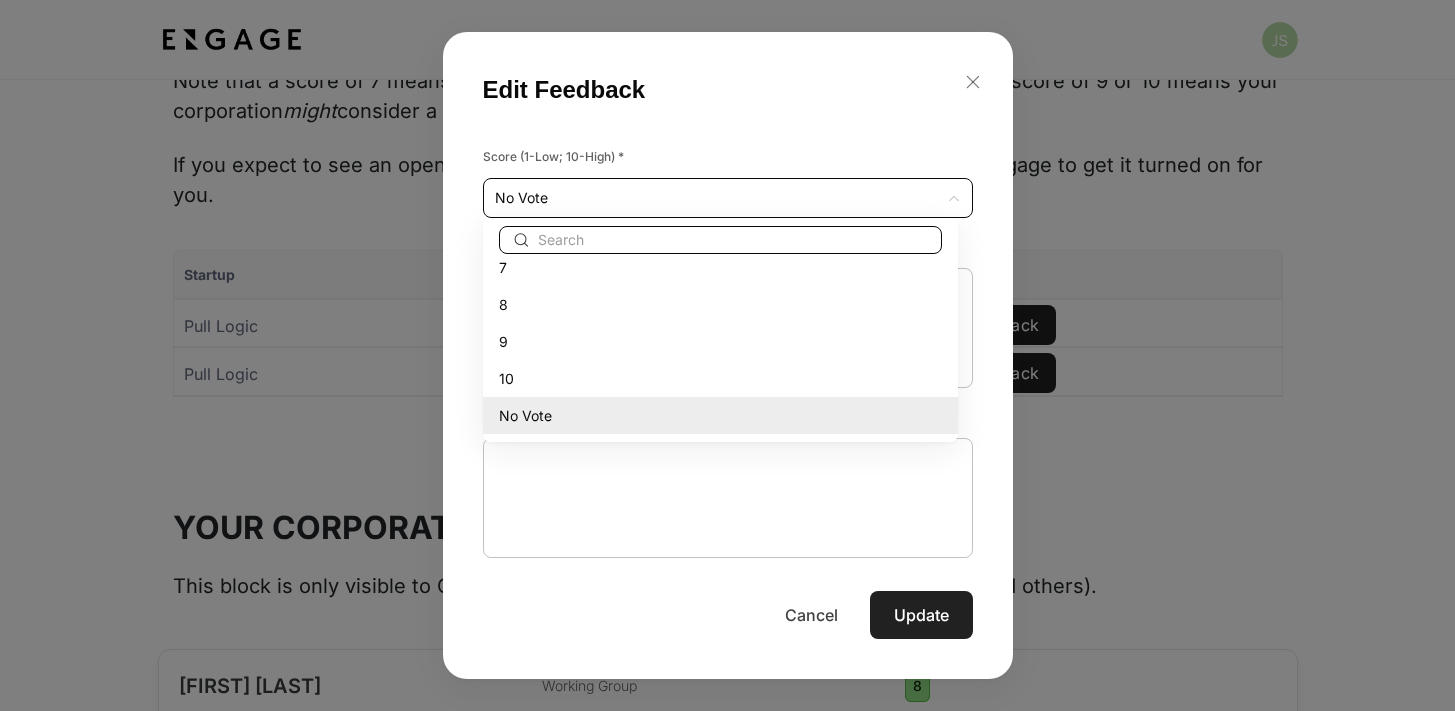 click on "8" at bounding box center (720, 304) 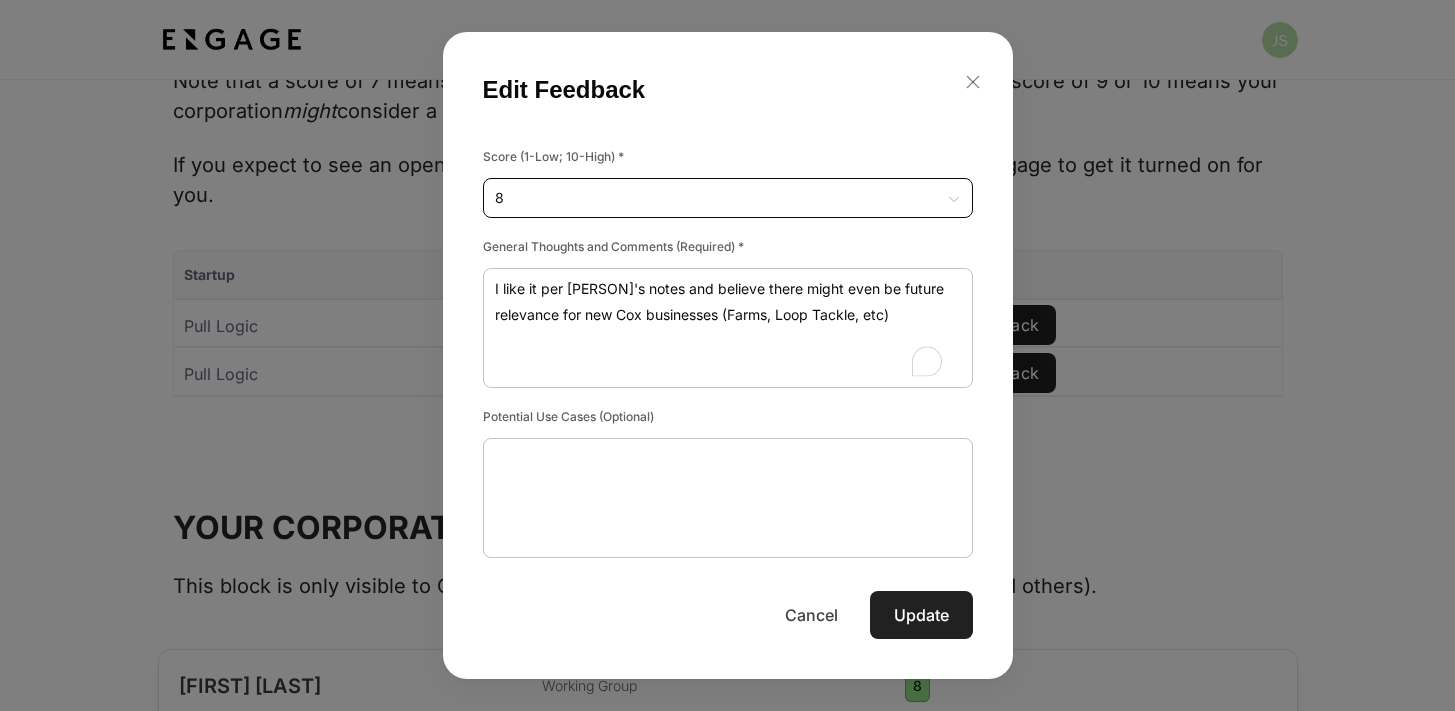 click on "Update" at bounding box center [921, 615] 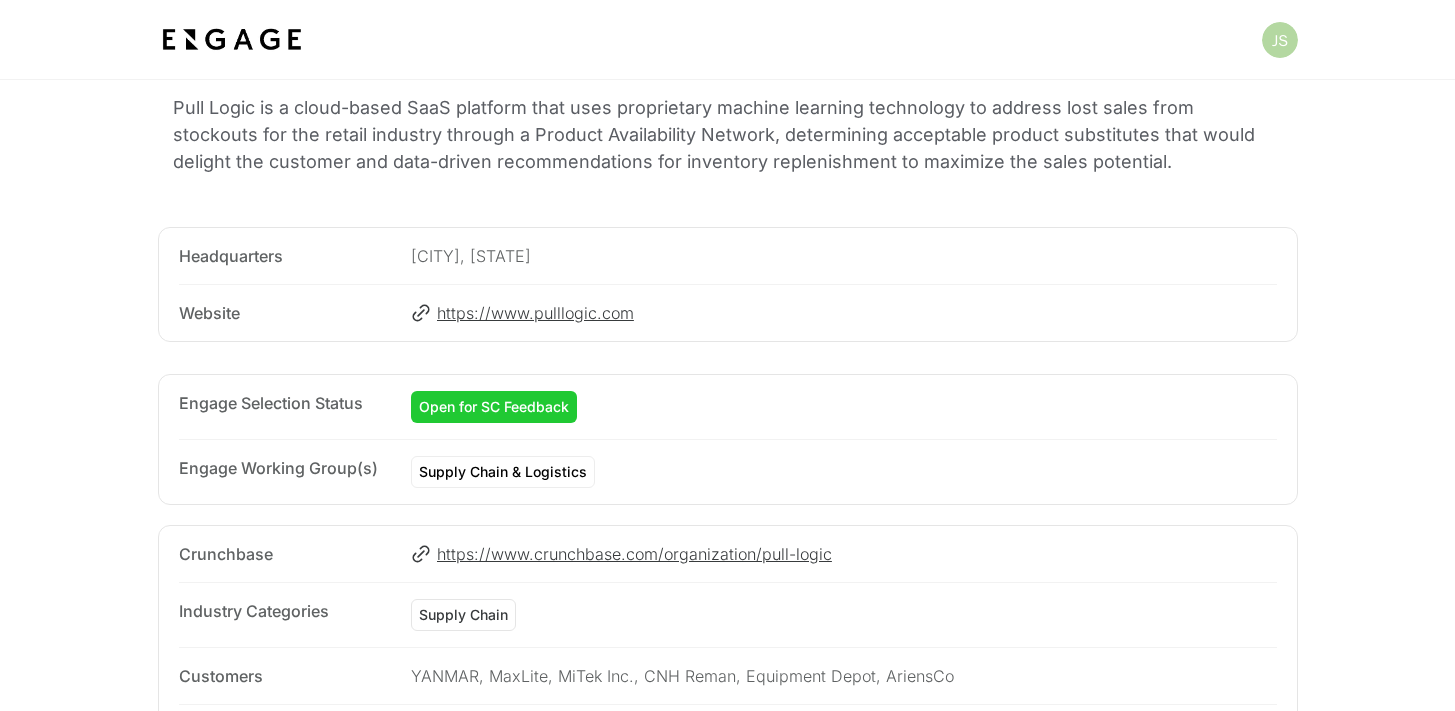 scroll, scrollTop: 0, scrollLeft: 0, axis: both 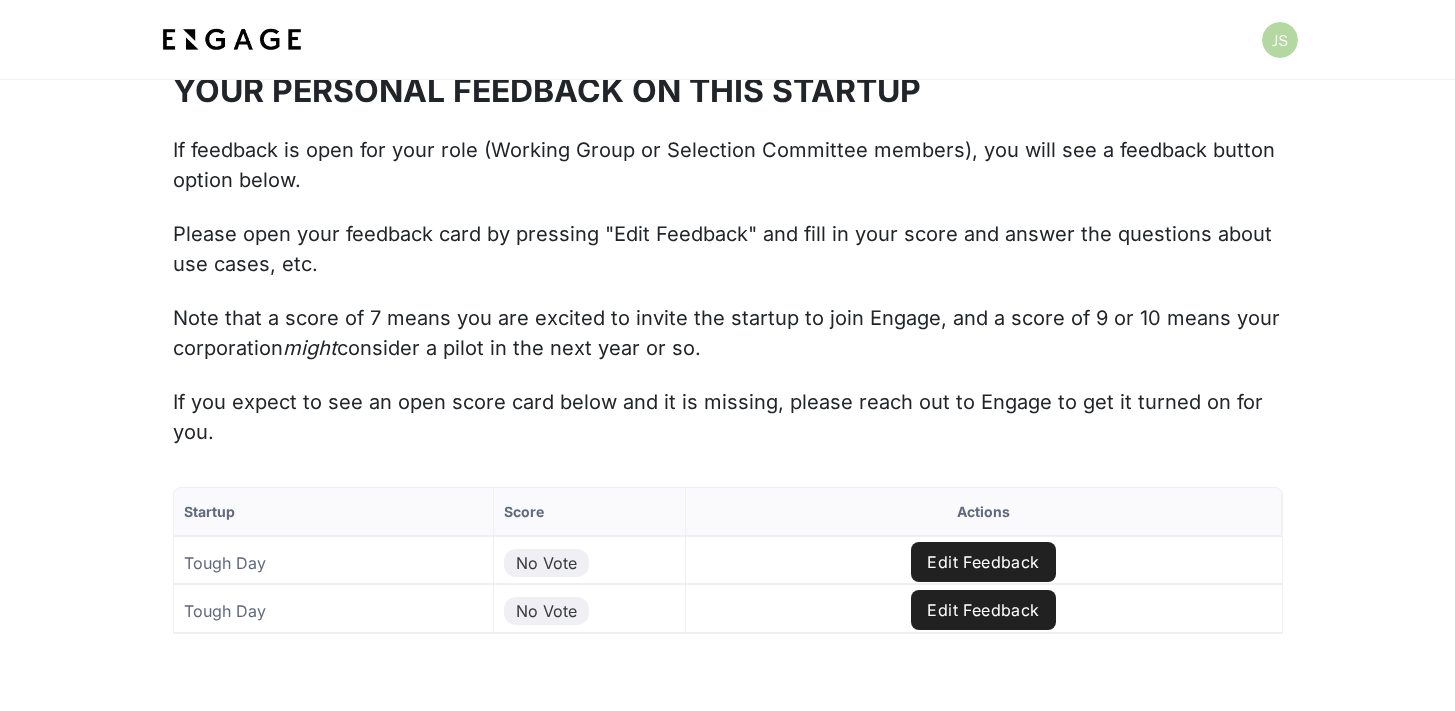 click on "Edit Feedback" at bounding box center [983, 562] 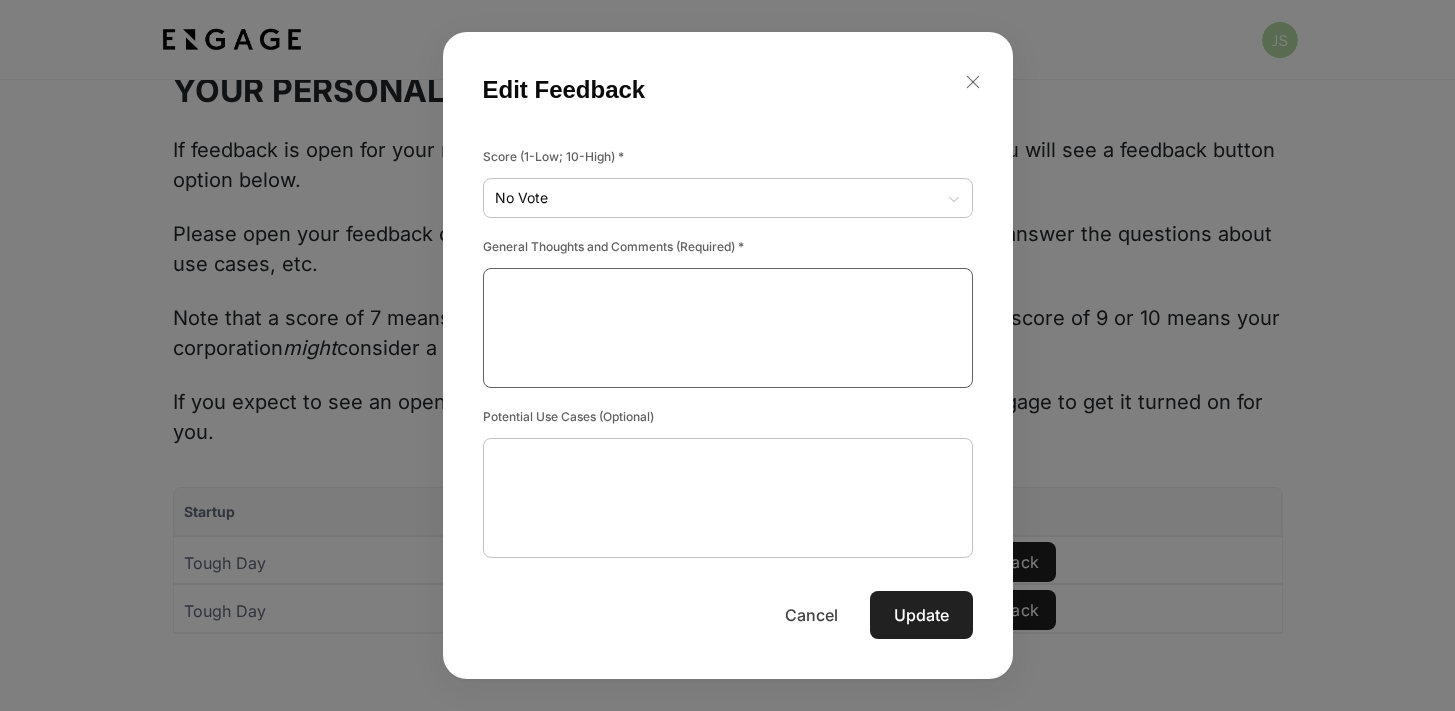 click at bounding box center [728, 328] 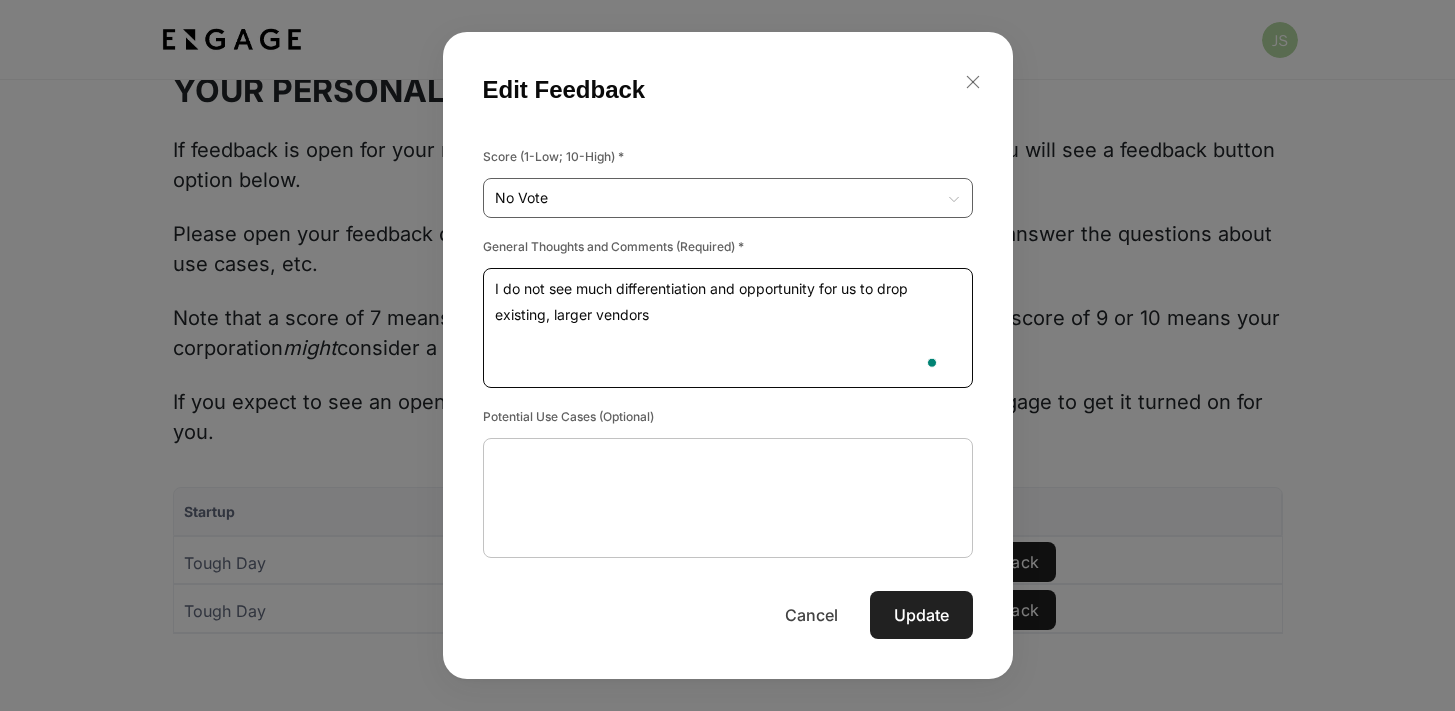 type on "I do not see much differentiation and opportunity for us to drop existing, larger vendors" 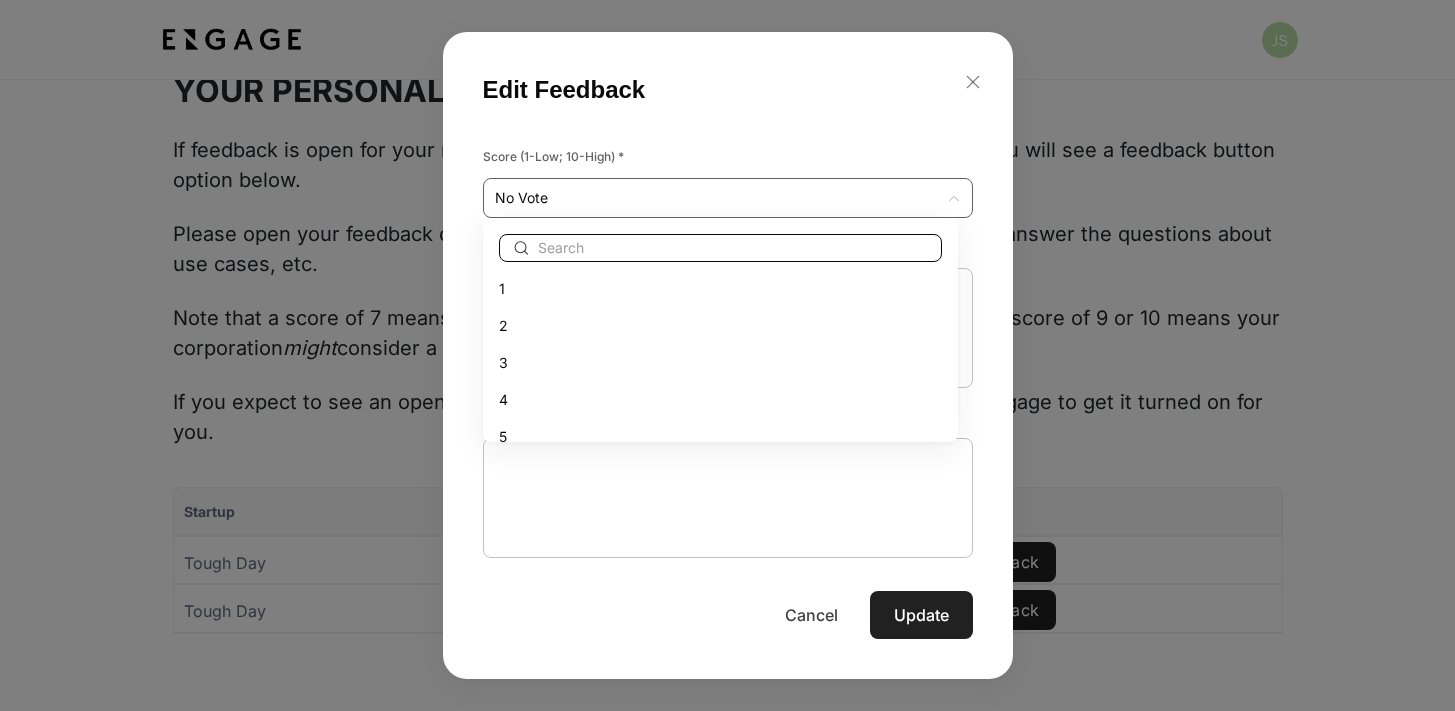 click on "Startup
Score
Actions Tough Day No Vote Edit Feedback Tough Day No Vote Edit Feedback
to
of
Page
of
Edit Feedback Score (1-Low; 10-High) *  No Vote No Vote ​ x ​ x ​ x ​ ​" at bounding box center (727, 596) 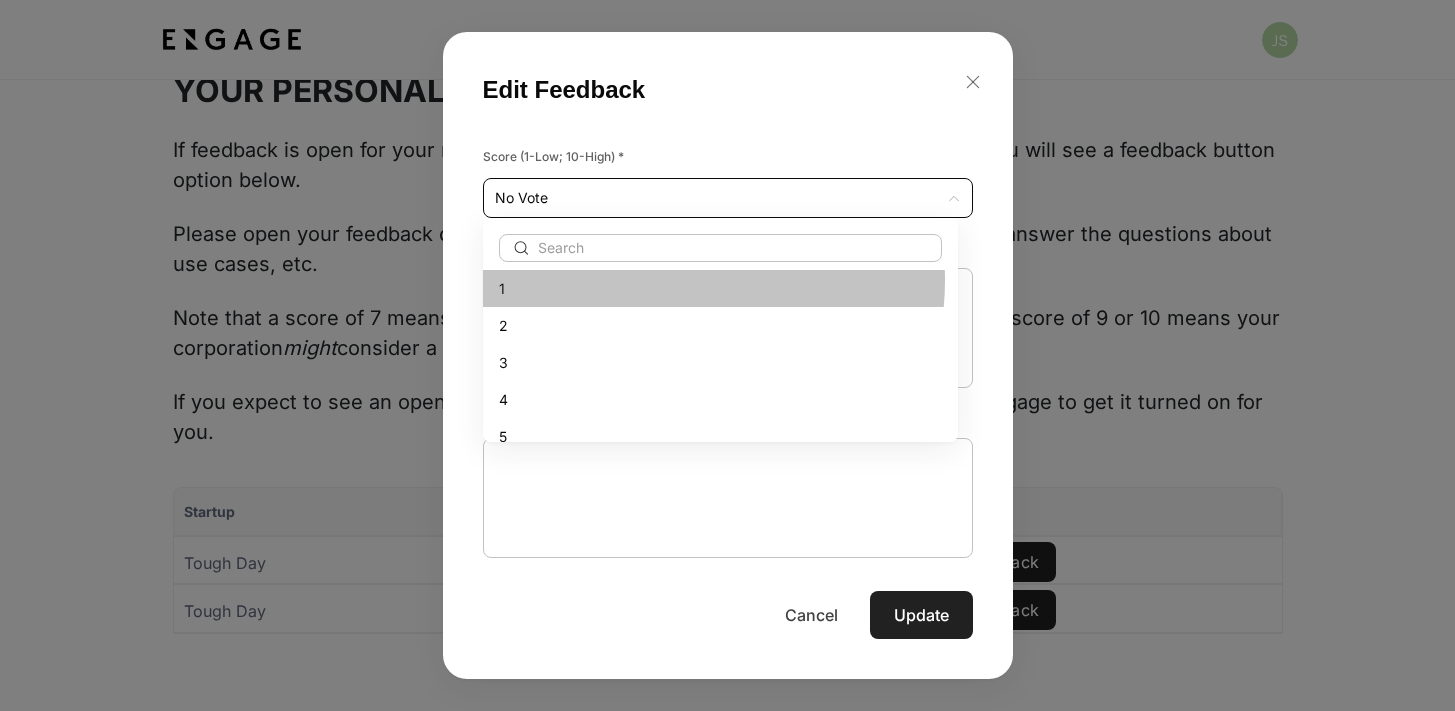 click on "1" at bounding box center [720, 288] 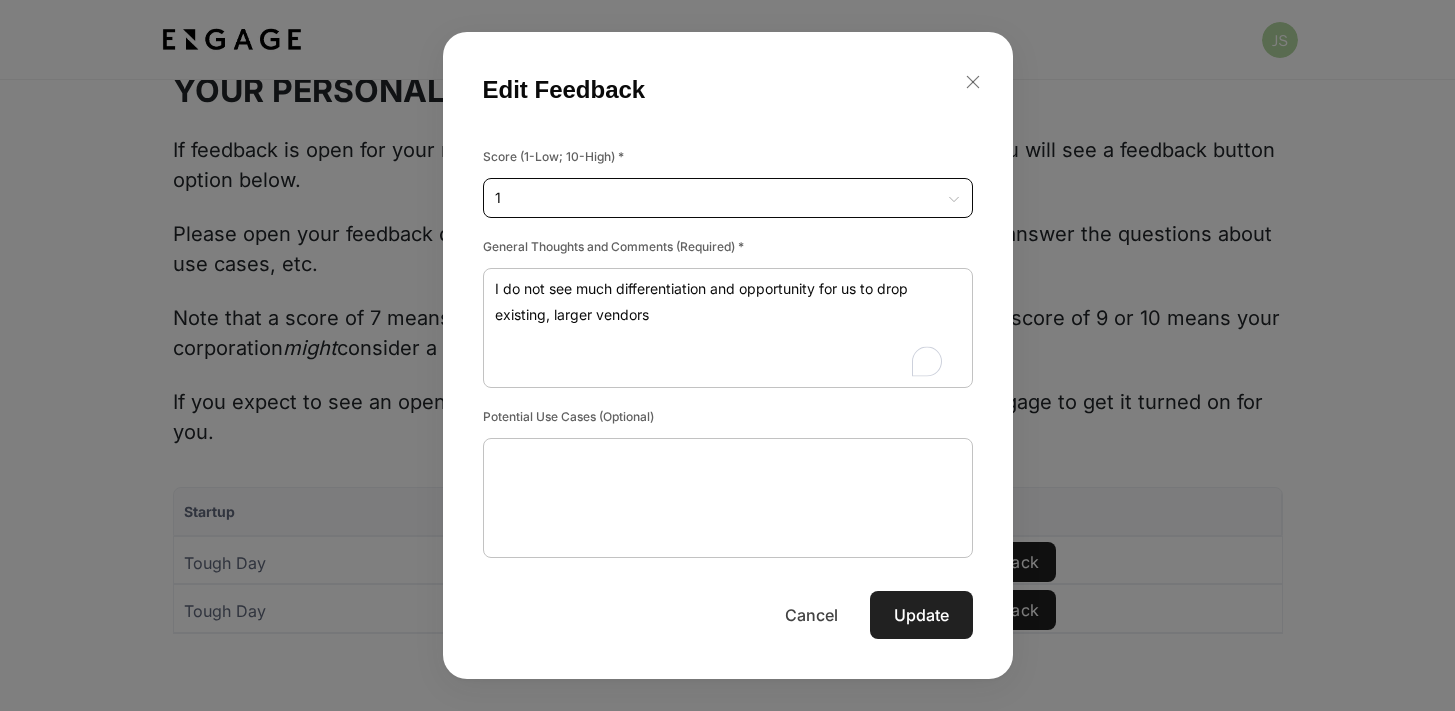 click on "Update" at bounding box center (921, 615) 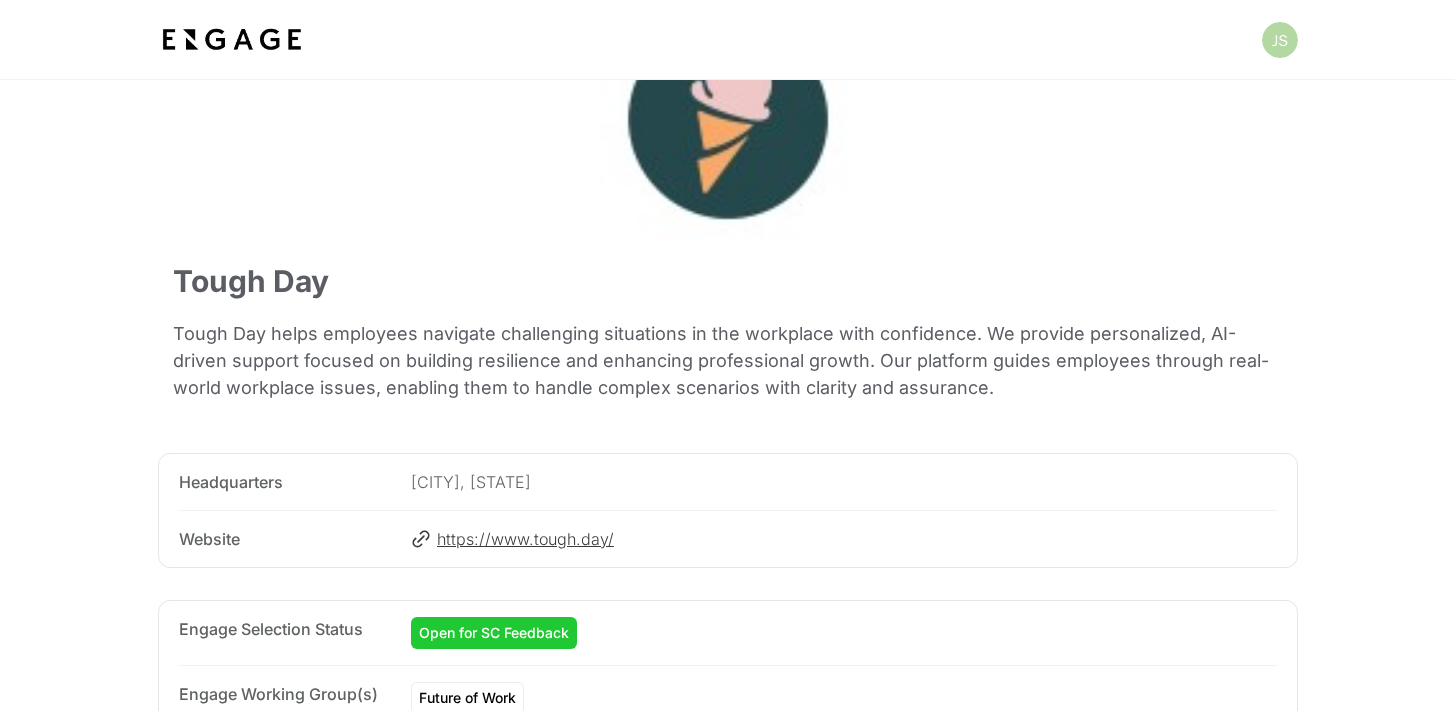 scroll, scrollTop: 0, scrollLeft: 0, axis: both 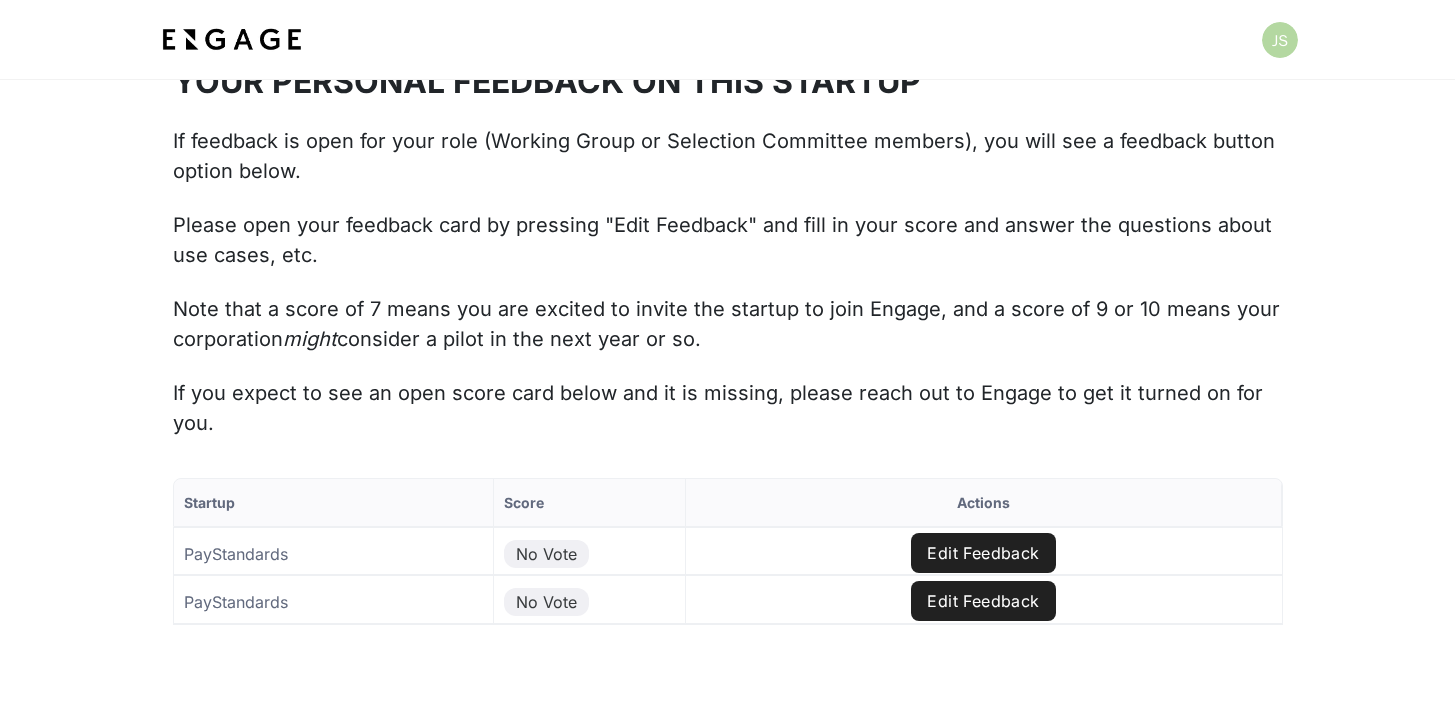 click on "Edit Feedback" at bounding box center (983, 553) 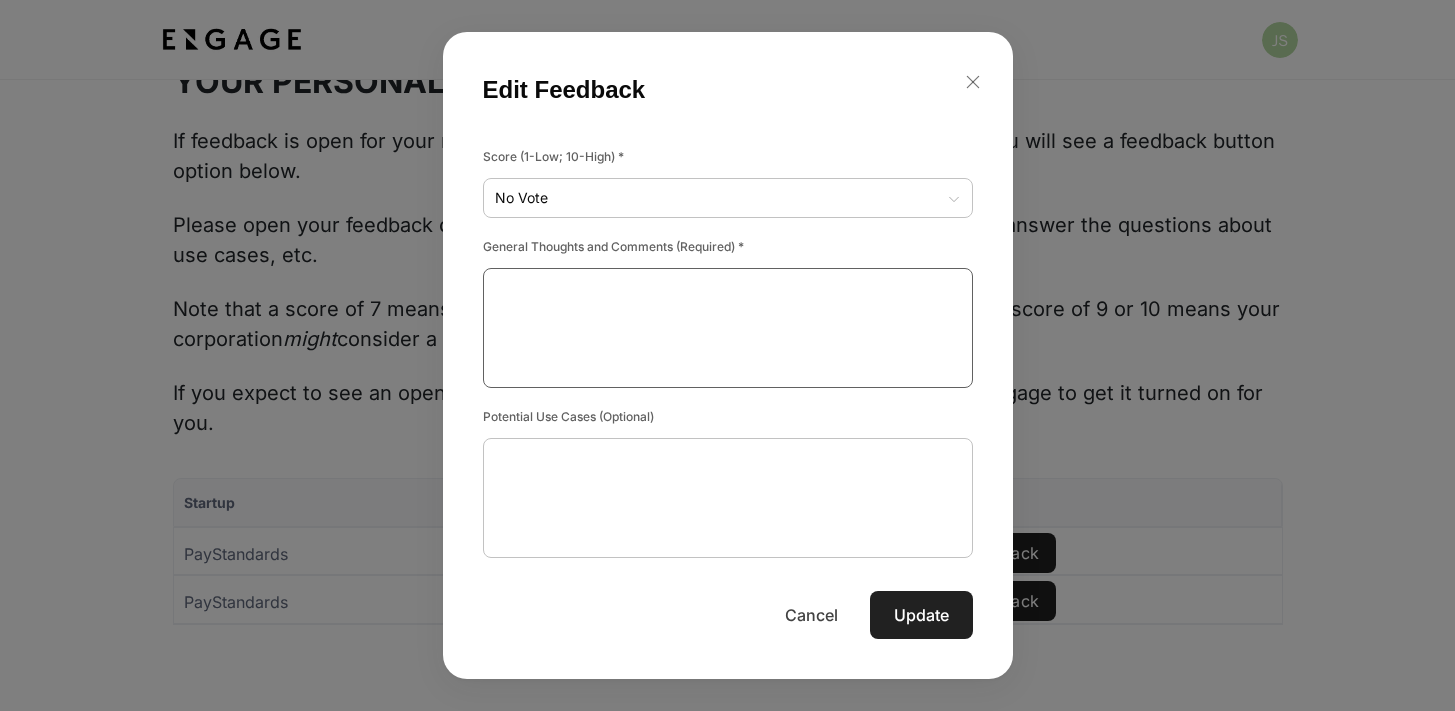 click at bounding box center [728, 328] 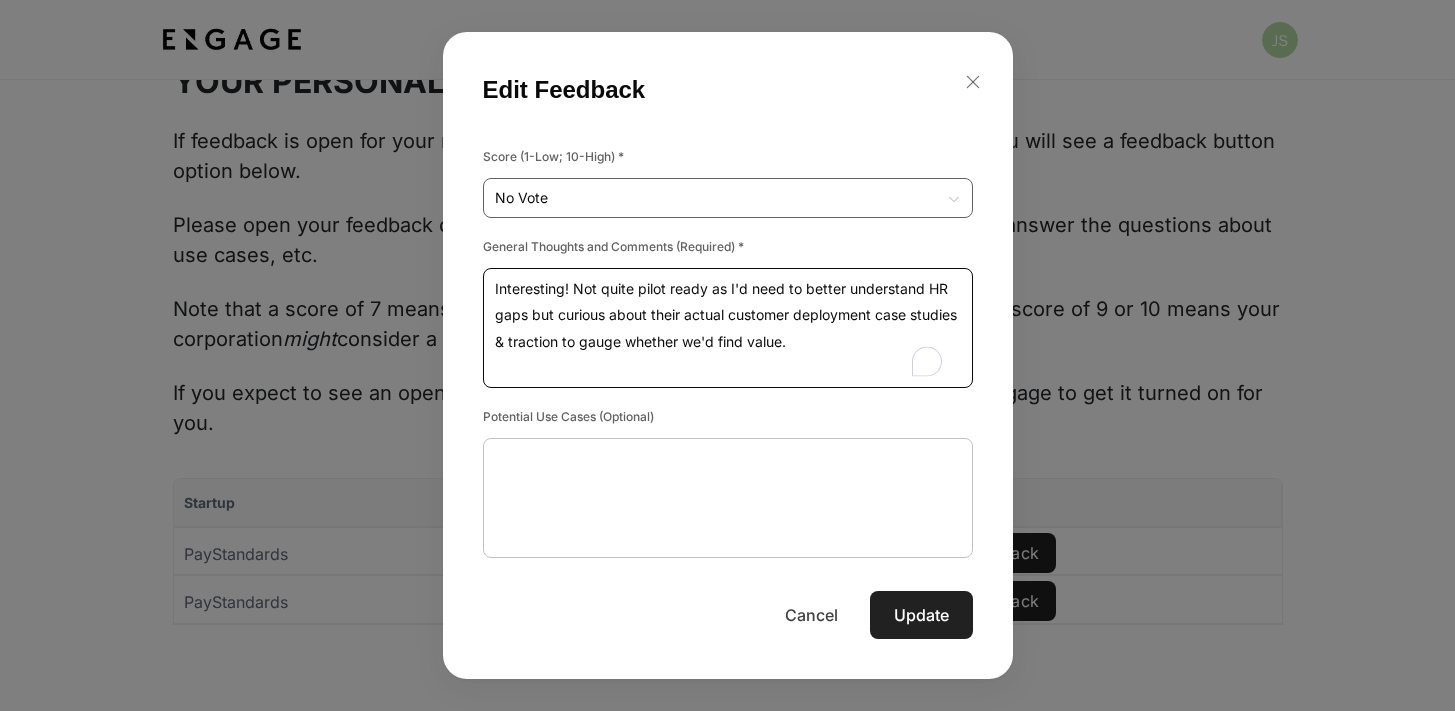 type on "Interesting! Not quite pilot ready as I'd need to better understand HR gaps but curious about their actual customer deployment case studies & traction to gauge whether we'd find value." 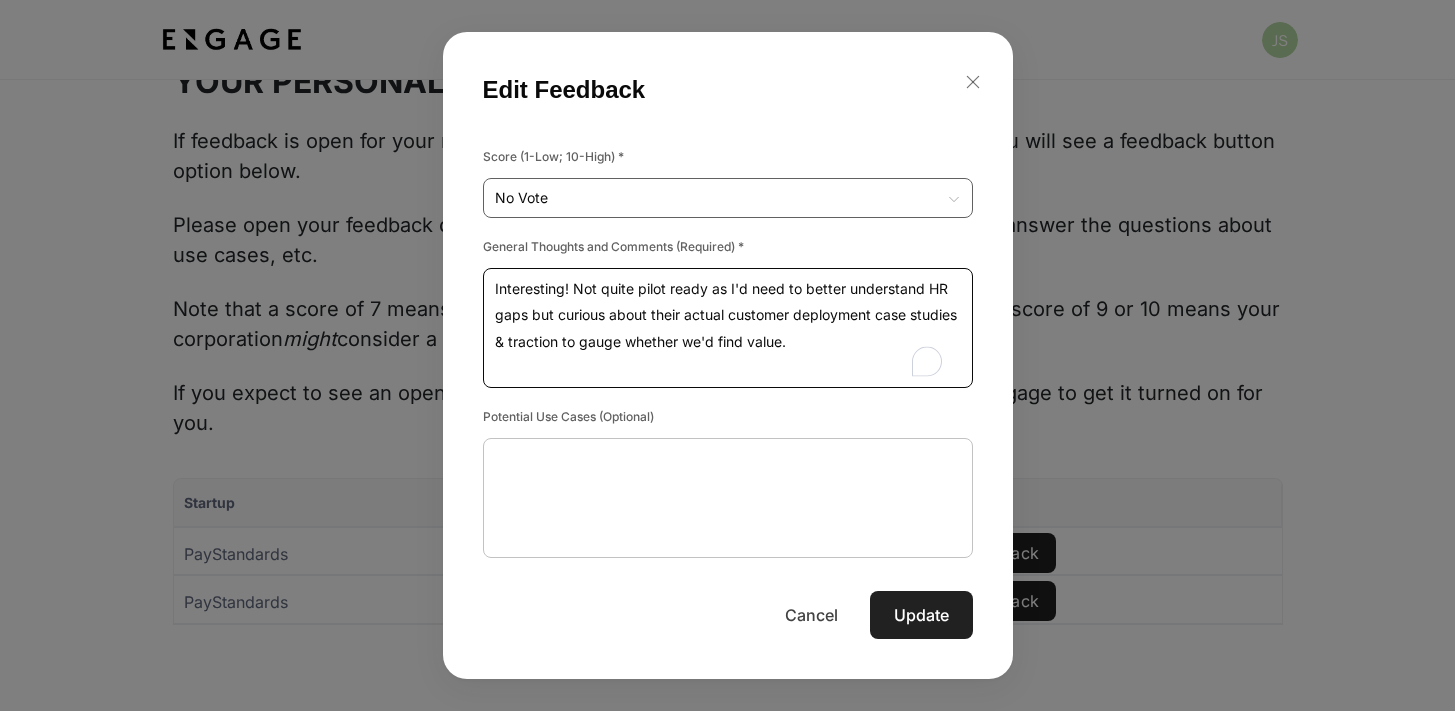 click on "Startup
Score
Actions PayStandards No Vote Edit Feedback PayStandards No Vote Edit Feedback
to
of
Page
of
Edit Feedback Score (1-Low; 10-High) *  No Vote No Vote ​ x ​ x ​ x" at bounding box center (727, 587) 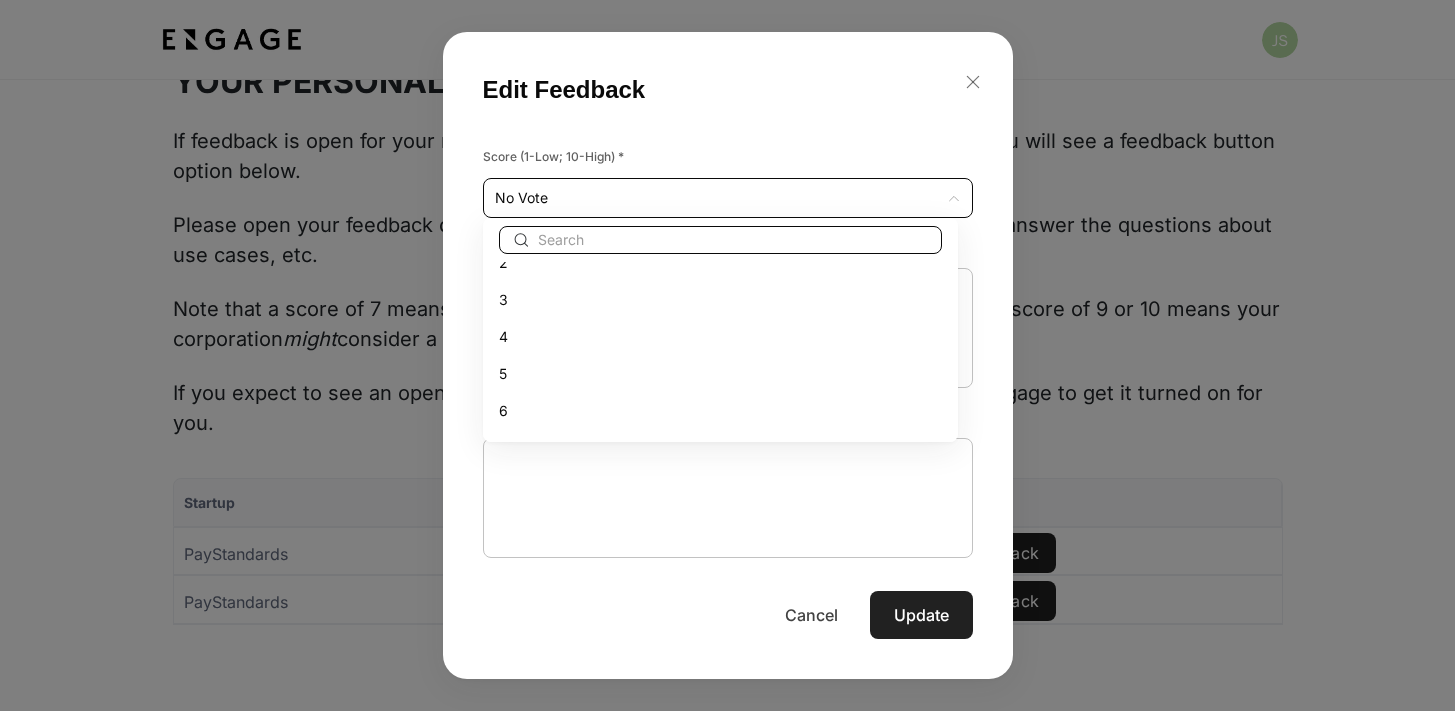 scroll, scrollTop: 64, scrollLeft: 0, axis: vertical 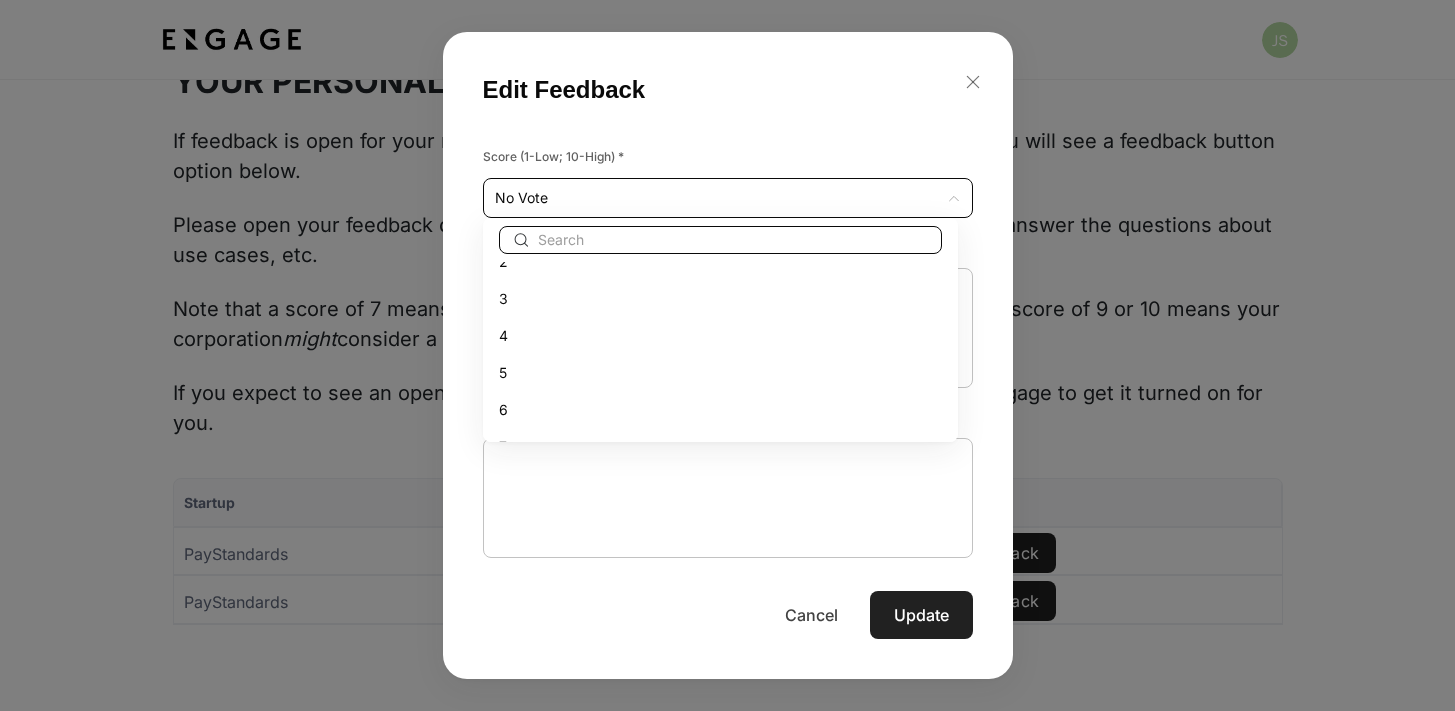 click on "6" at bounding box center [720, 409] 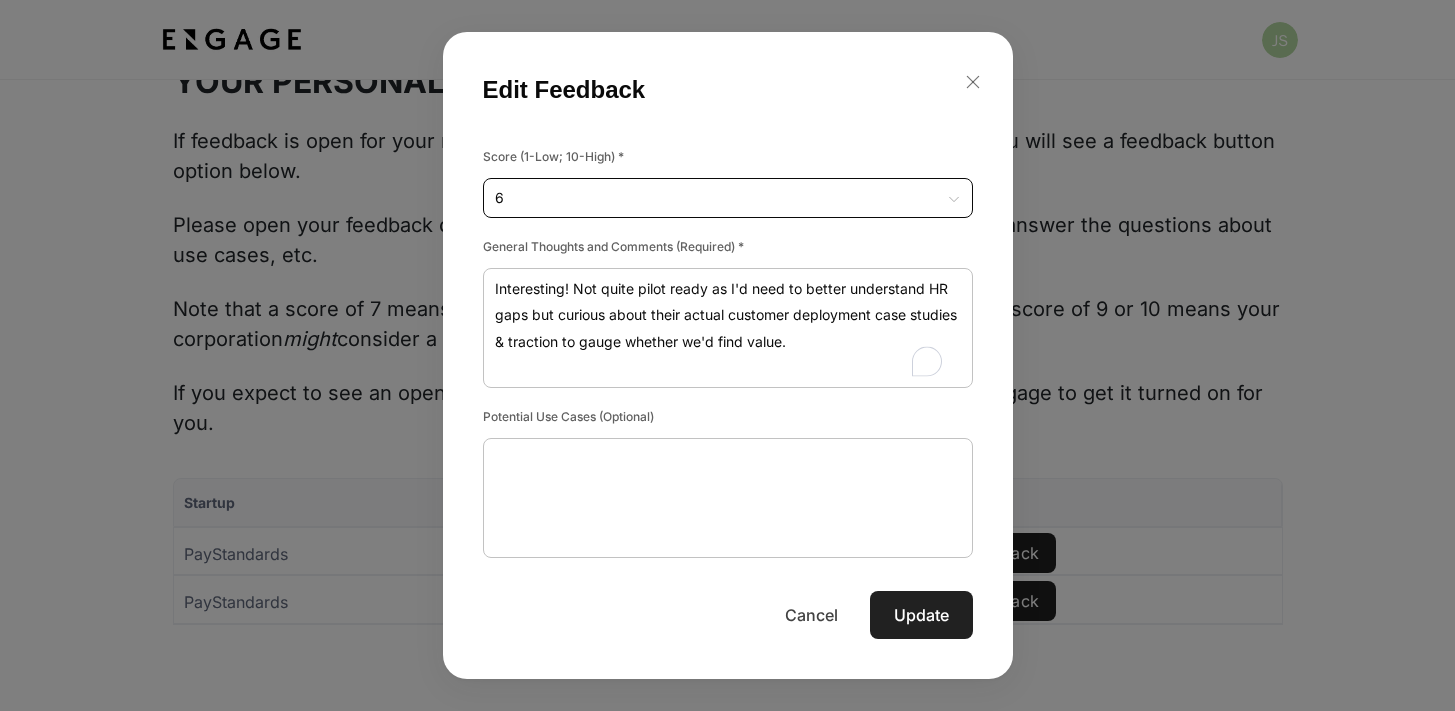 click on "Update" at bounding box center (921, 615) 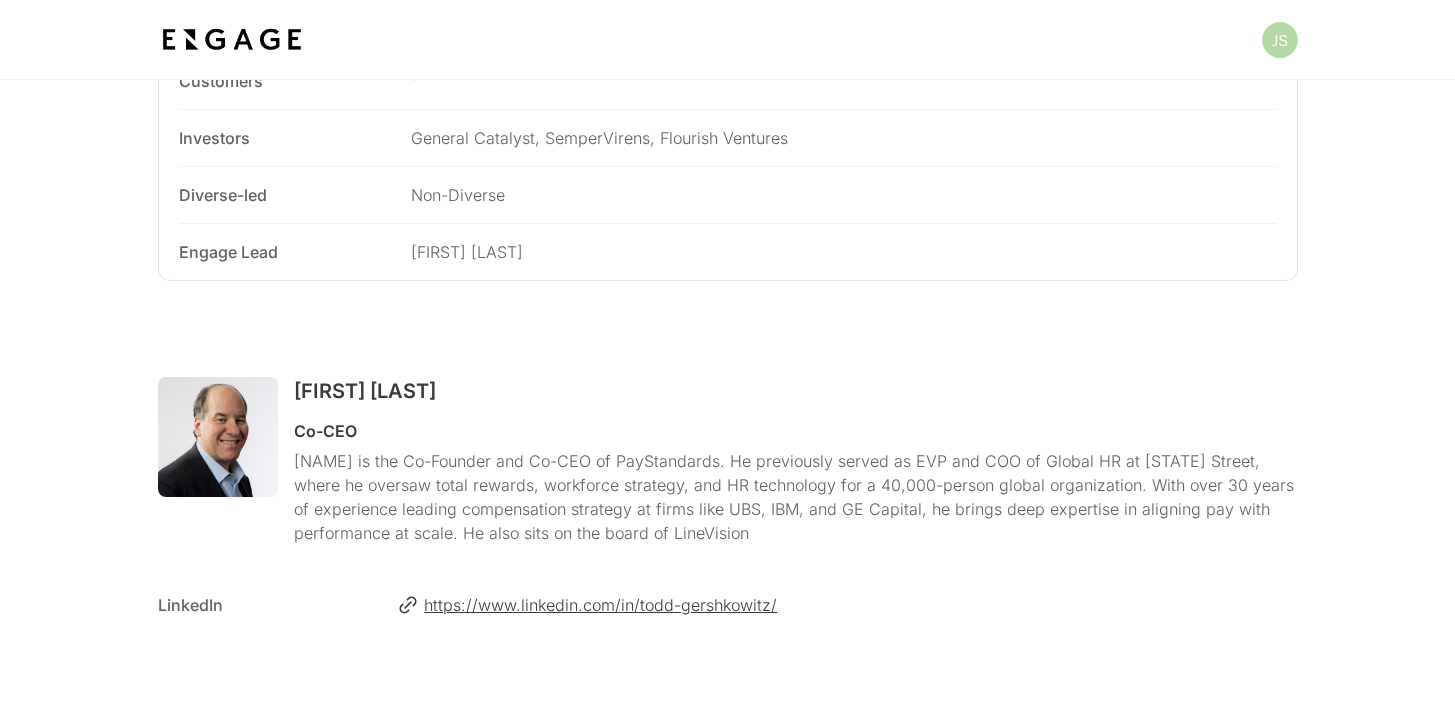 scroll, scrollTop: 0, scrollLeft: 0, axis: both 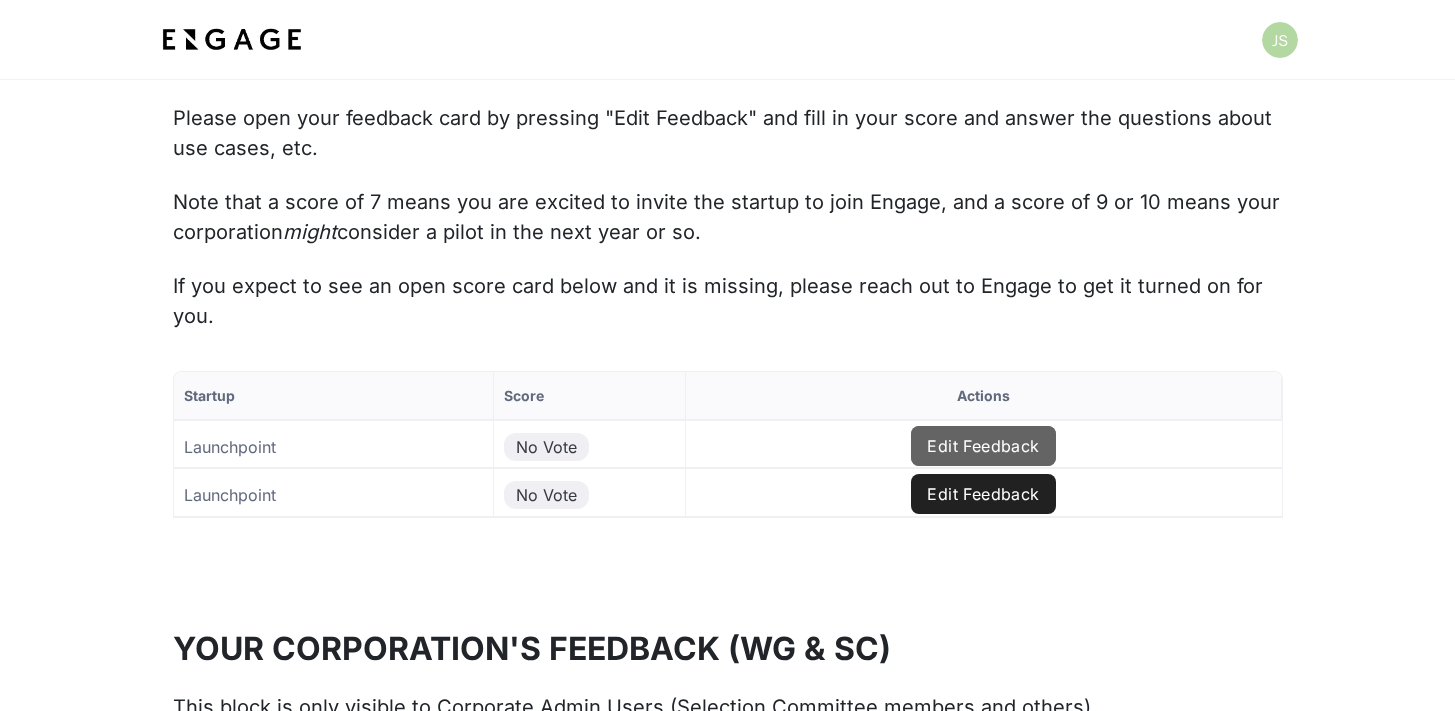 click on "Edit Feedback" at bounding box center [983, 446] 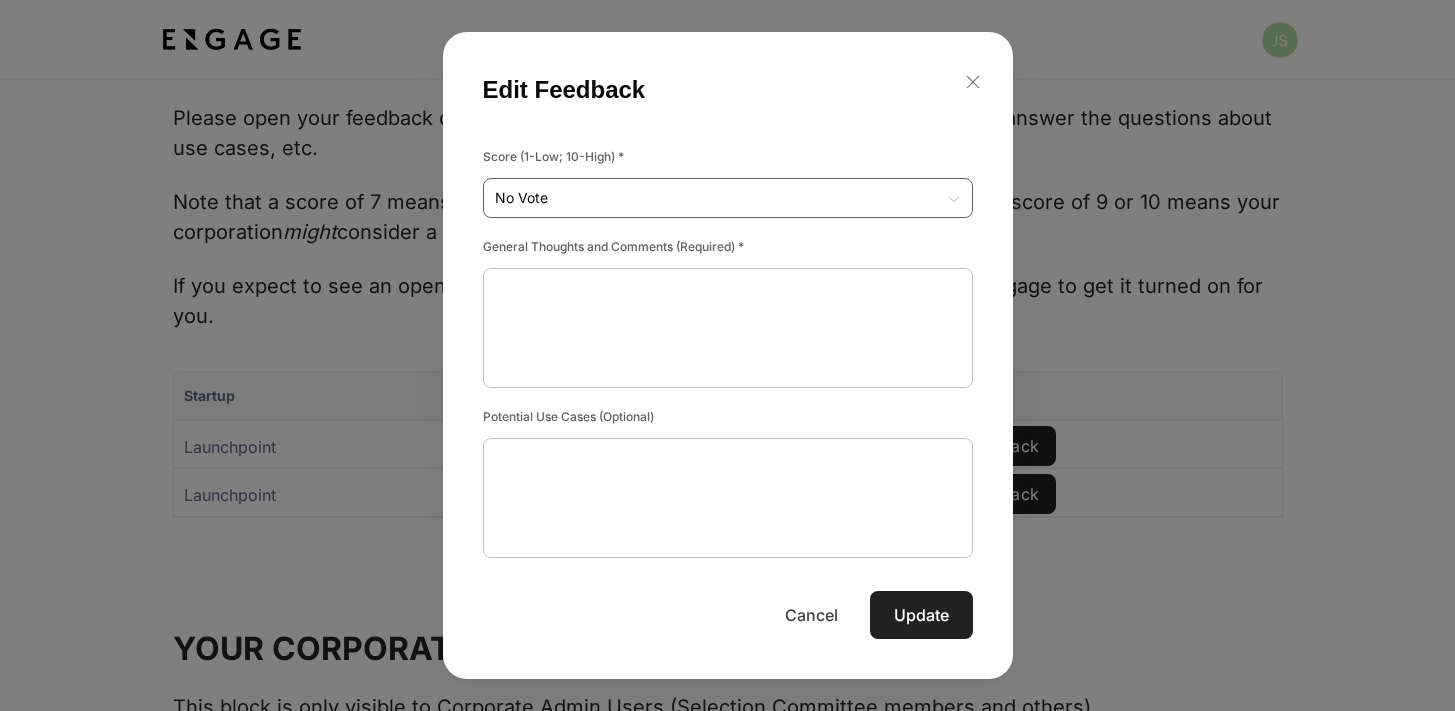 click on "Startup
Score
Actions Launchpoint No Vote Edit Feedback Launchpoint No Vote Edit Feedback
to
of
Page
of
Edit Feedback Score (1-Low; 10-High) *  No Vote No Vote ​ x ​ x ​ x ​" at bounding box center [727, 480] 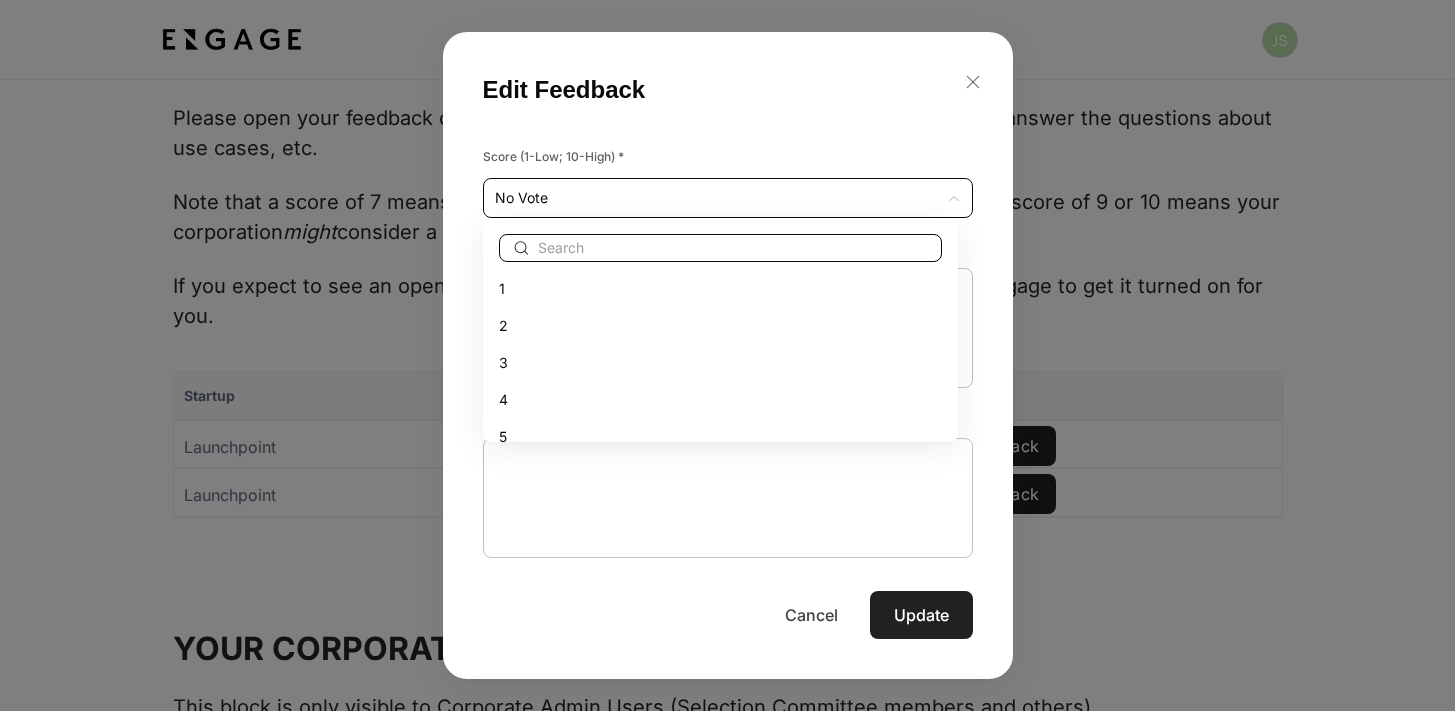 click on "4" at bounding box center [720, 399] 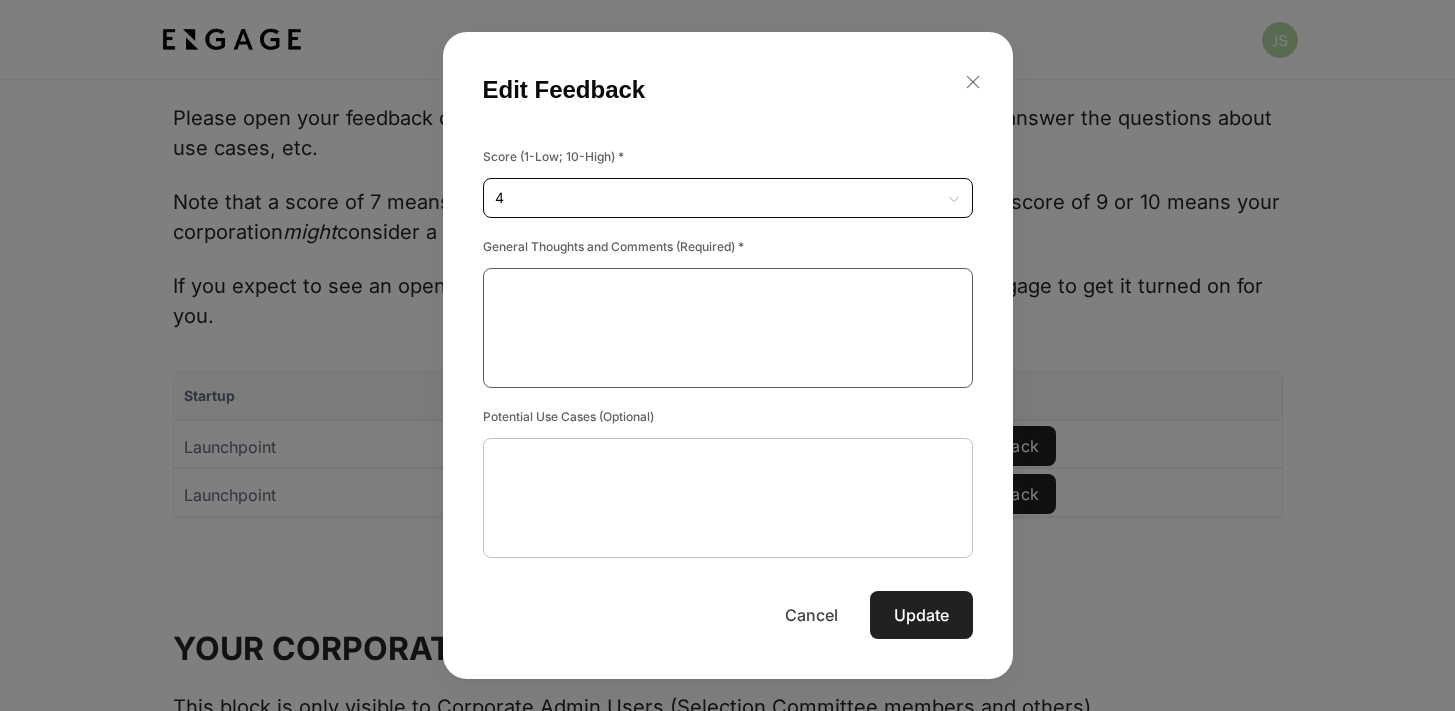 click at bounding box center (728, 328) 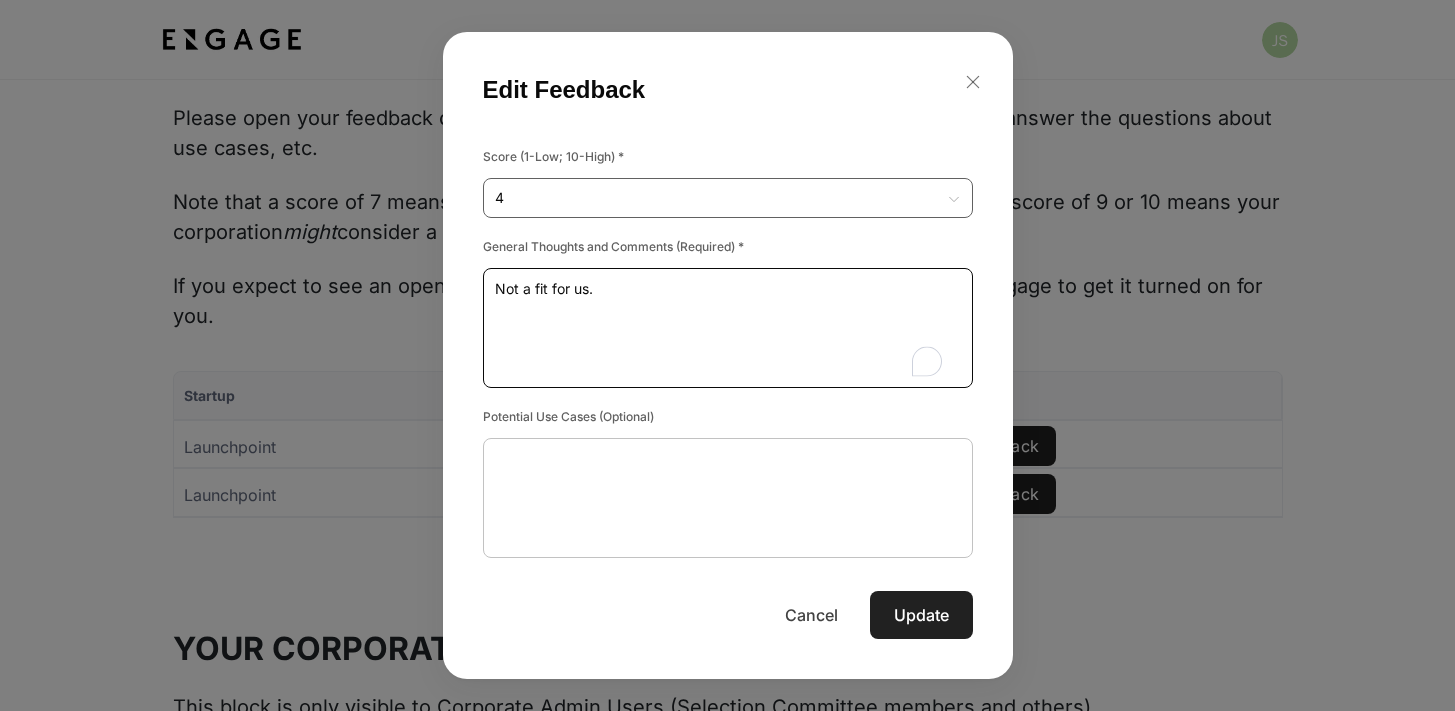 type on "Not a fit for us." 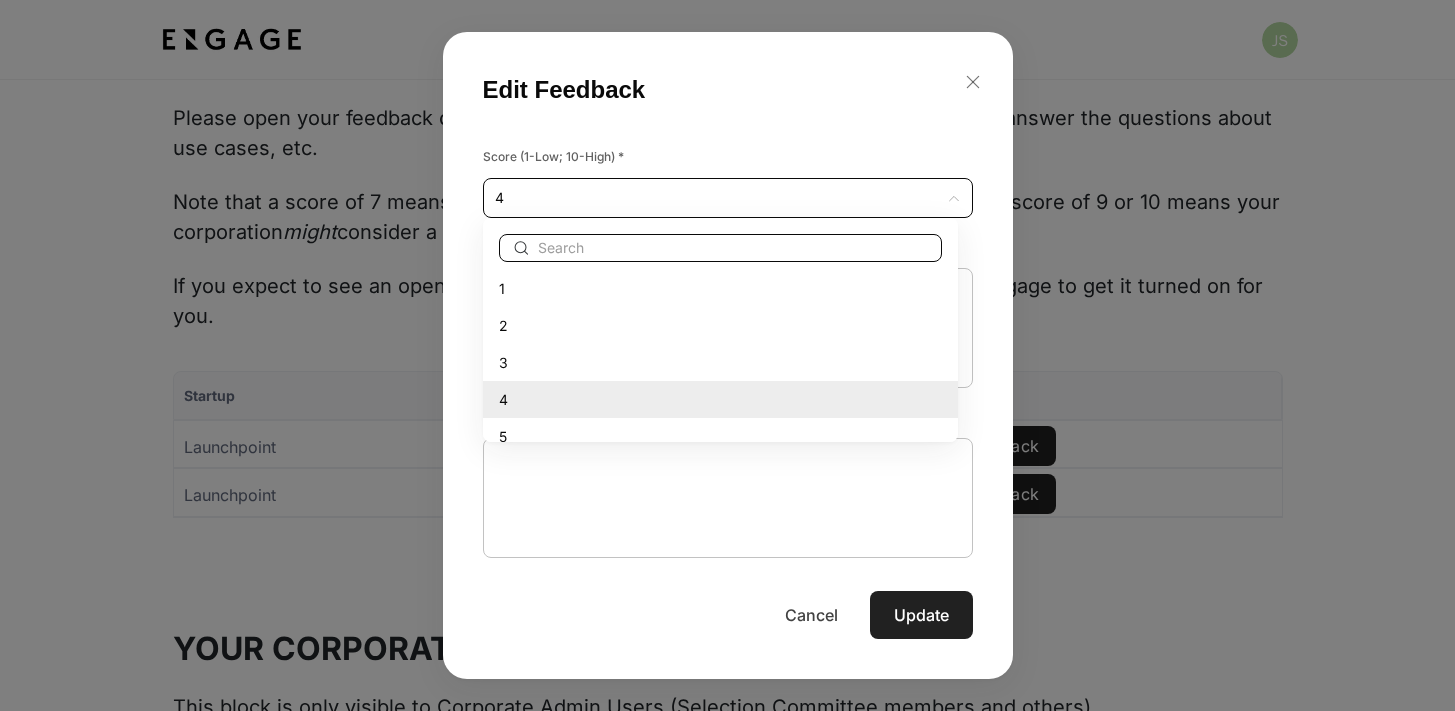 click on "1" at bounding box center (720, 288) 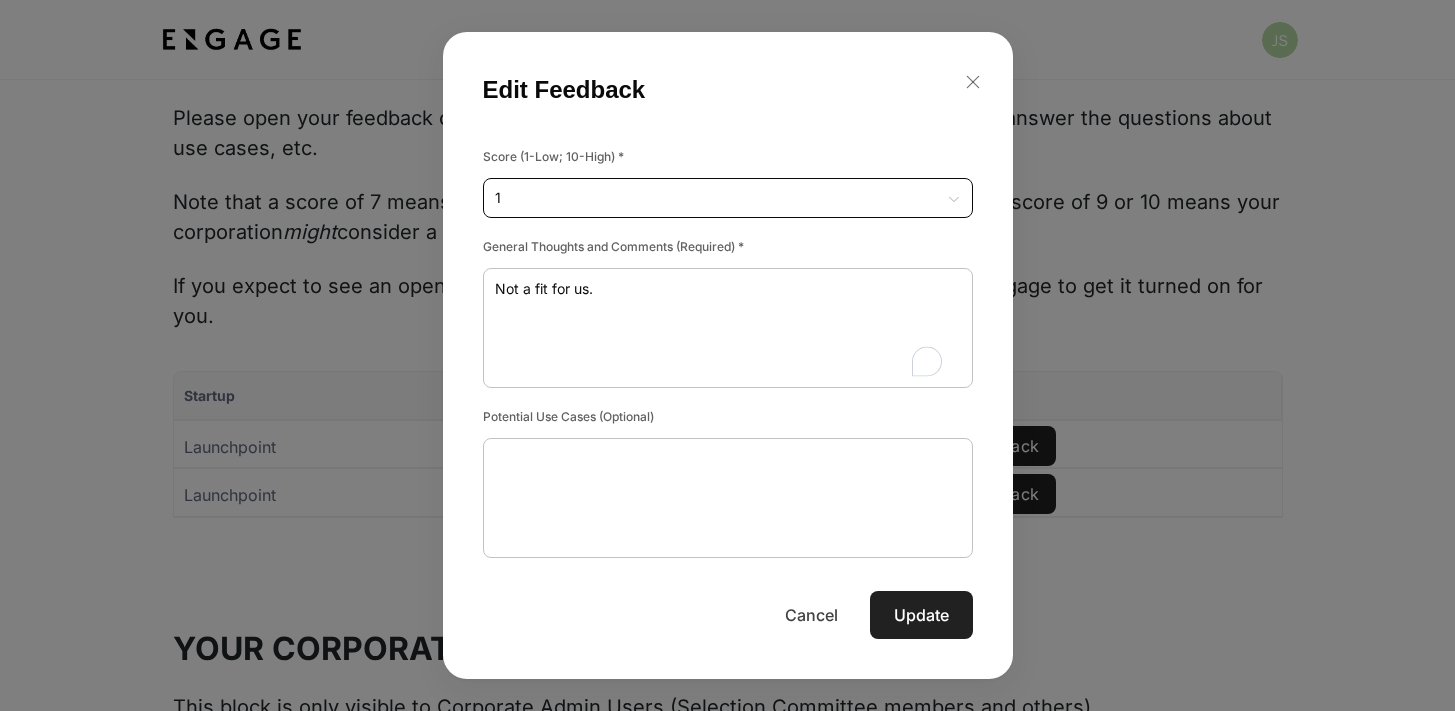 click on "Update" at bounding box center [921, 615] 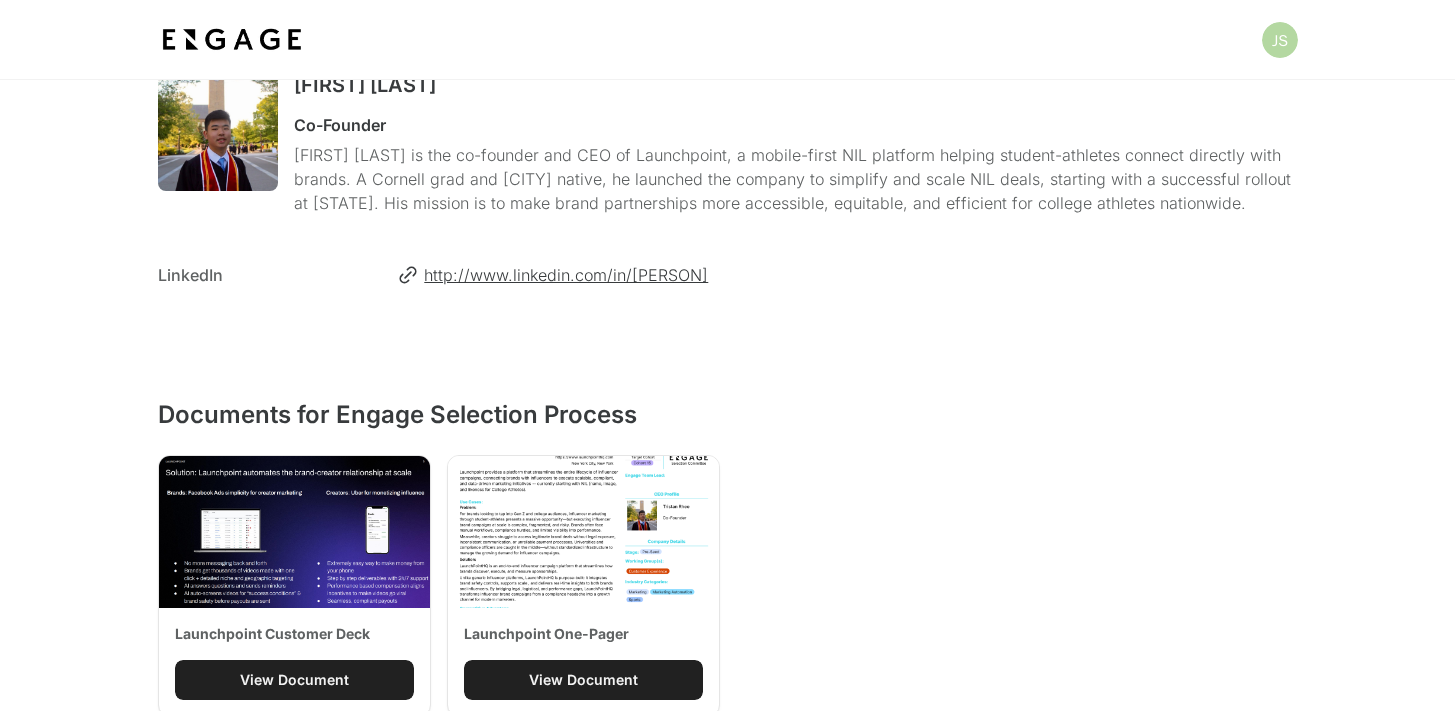 scroll, scrollTop: 1405, scrollLeft: 0, axis: vertical 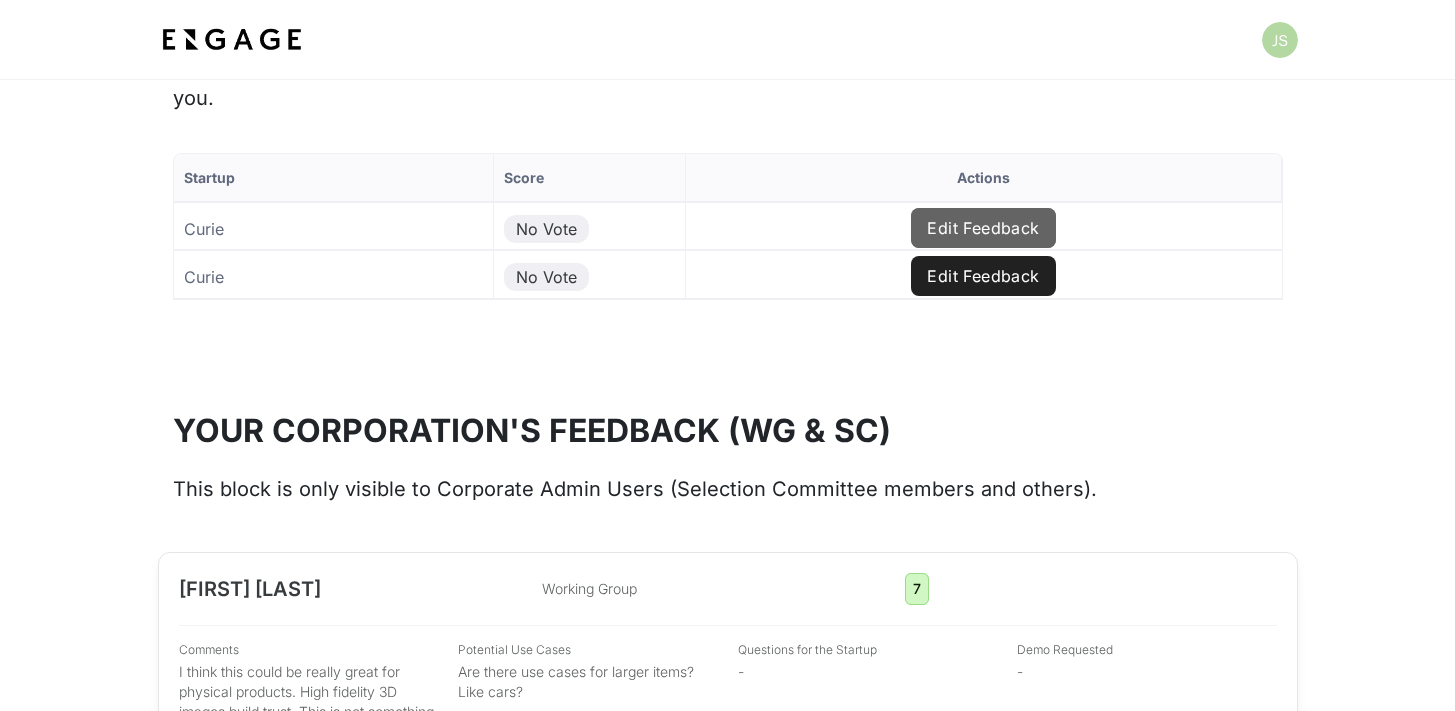 click on "Edit Feedback" at bounding box center [983, 228] 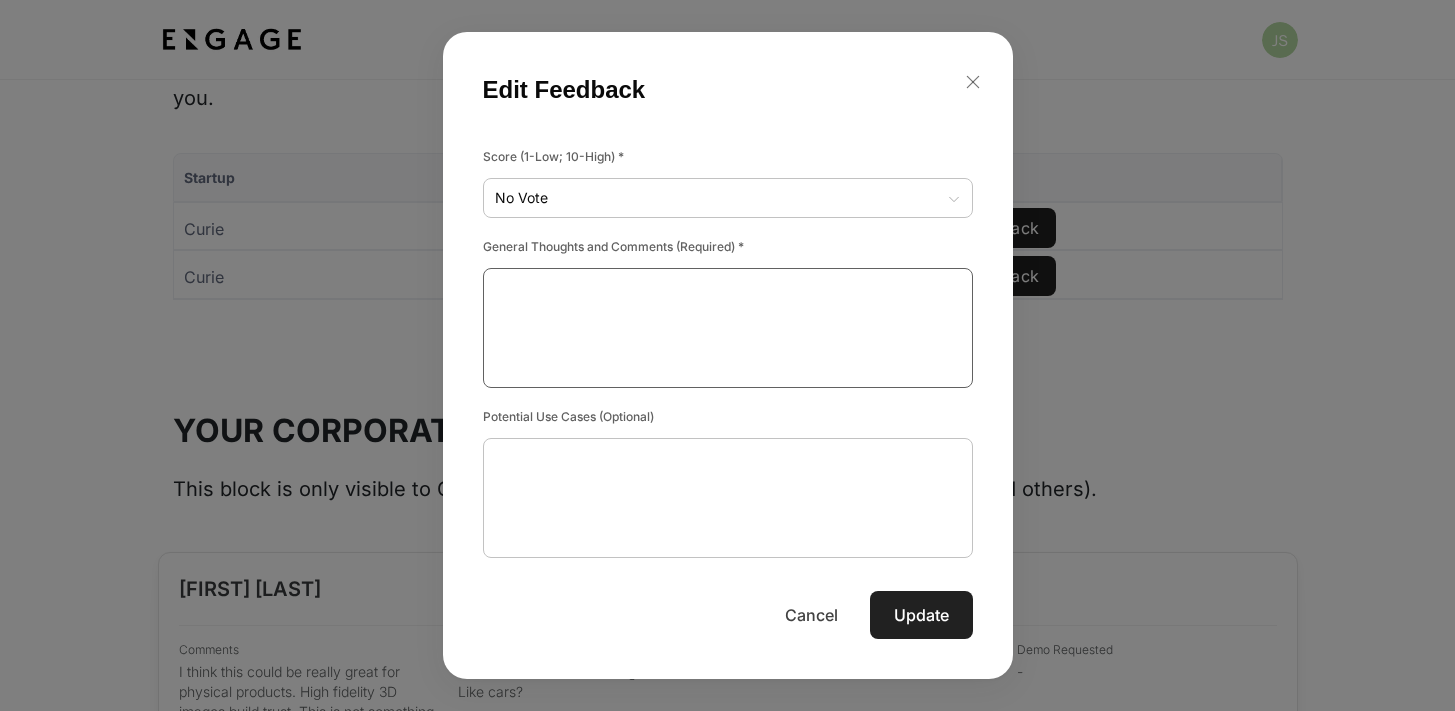 click at bounding box center [728, 328] 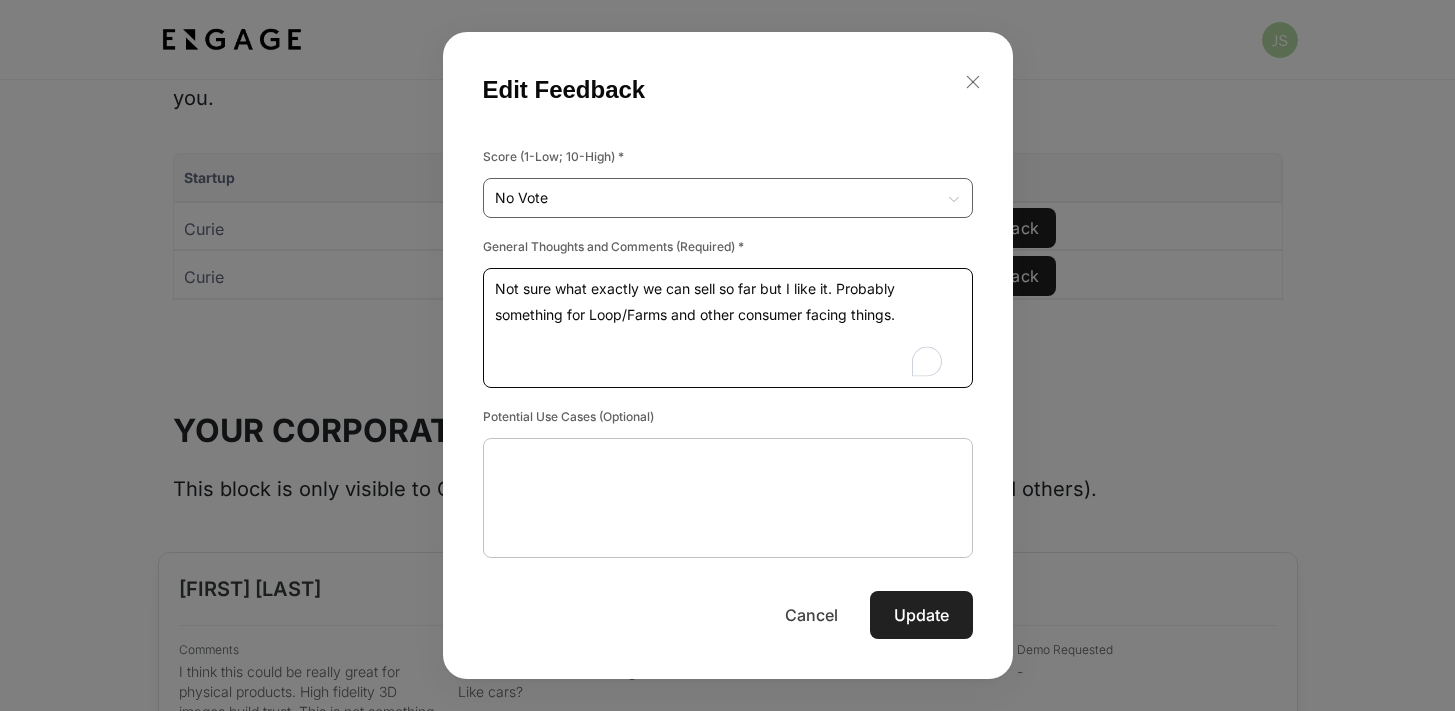 type on "Not sure what exactly we can sell so far but I like it. Probably something for Loop/Farms and other consumer facing things." 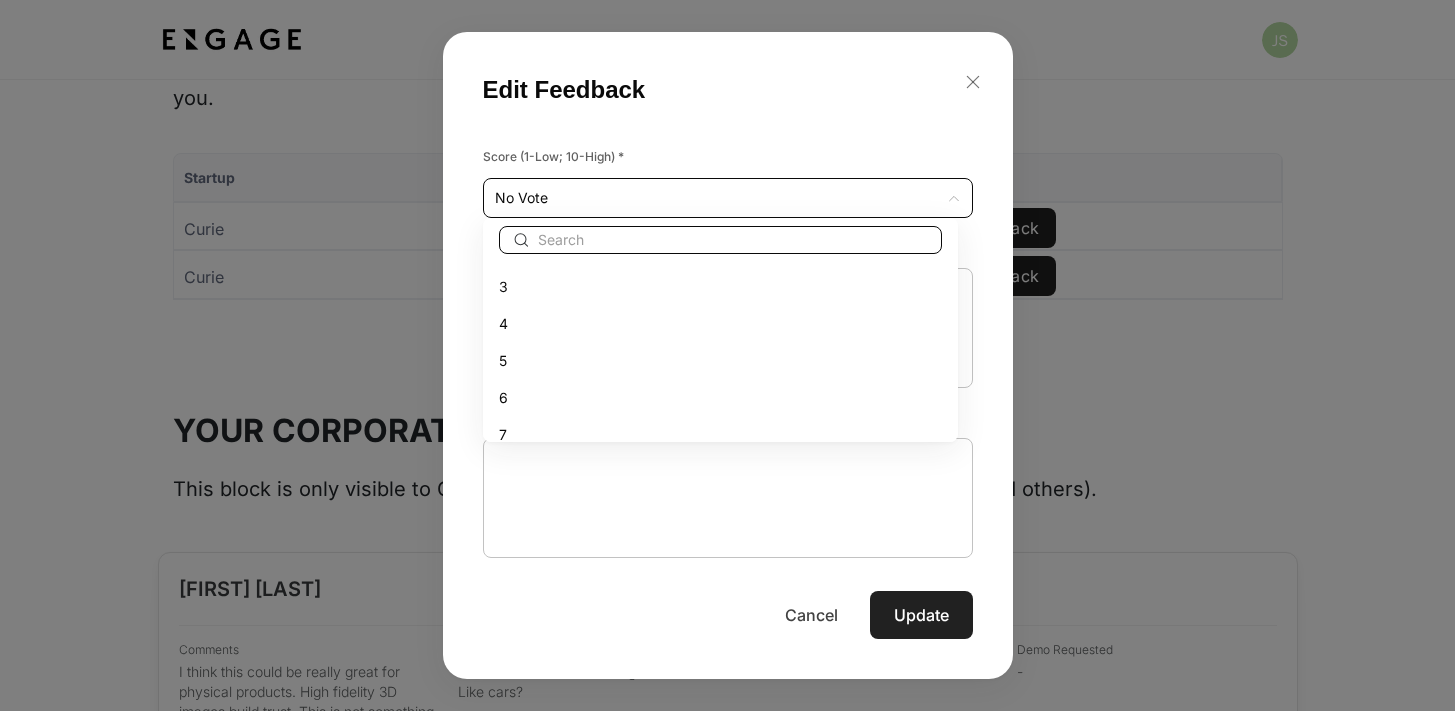 scroll, scrollTop: 77, scrollLeft: 0, axis: vertical 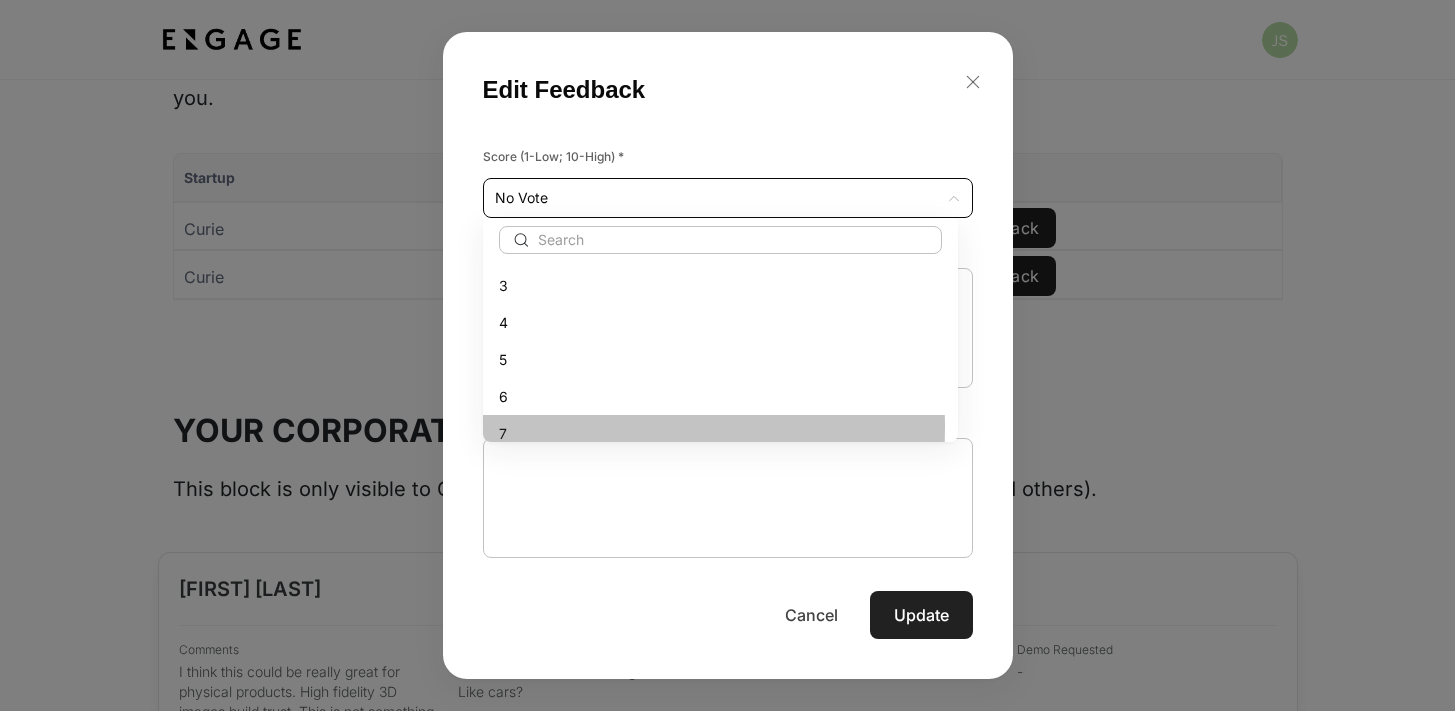 click on "7" at bounding box center (720, 433) 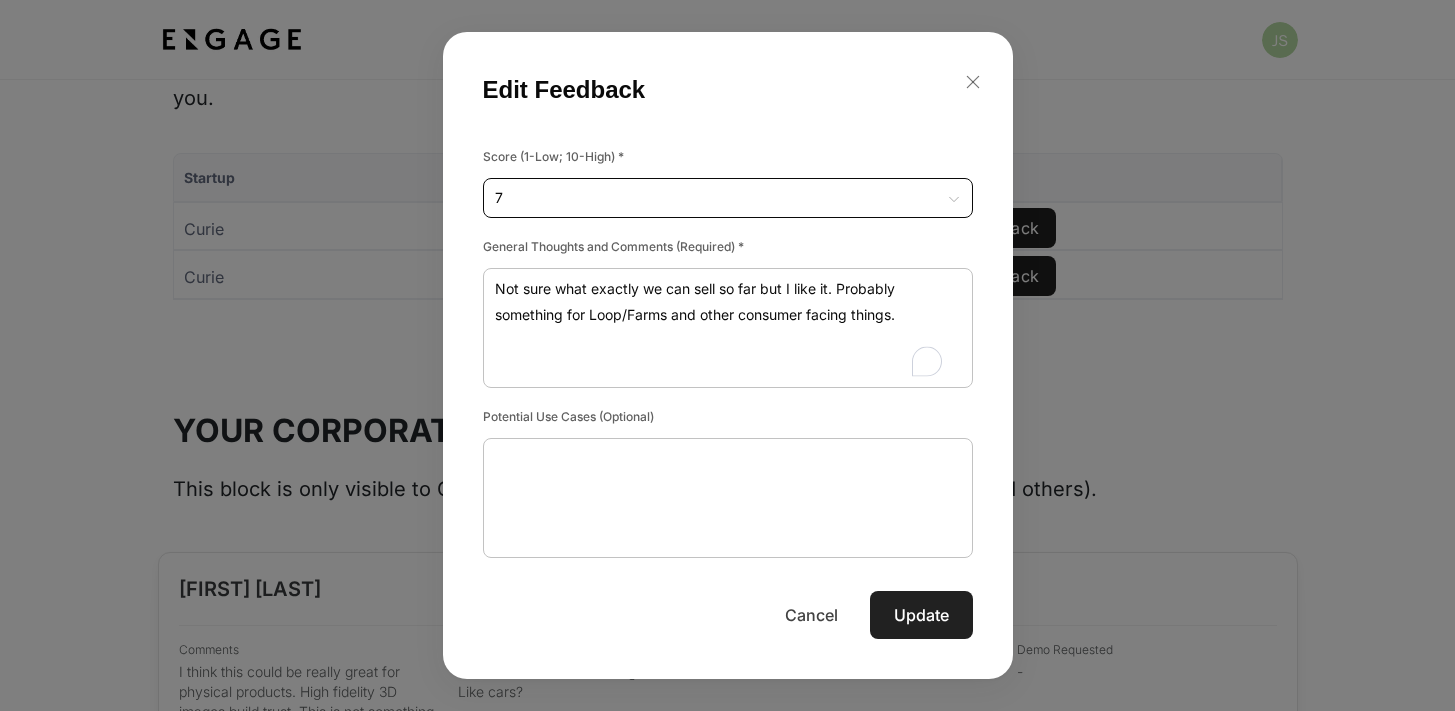 click on "Update" at bounding box center [921, 615] 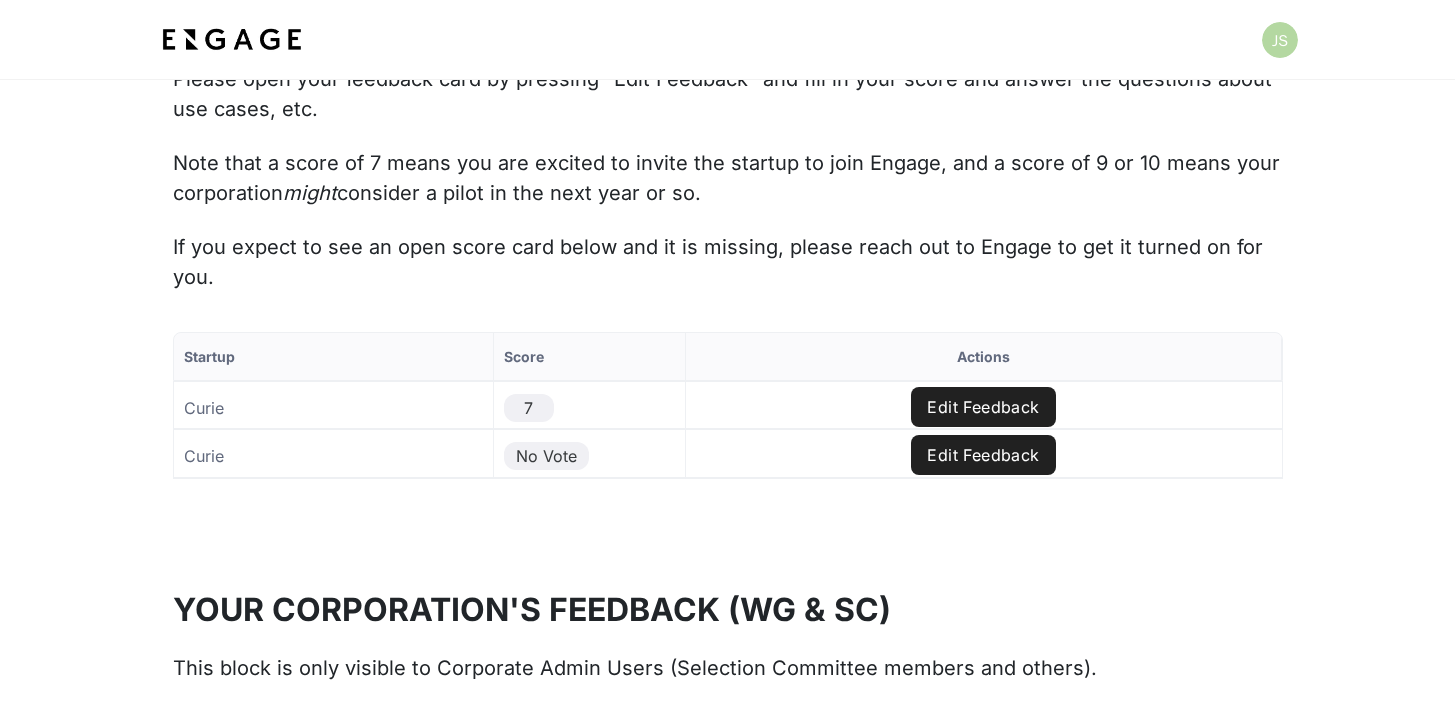 scroll, scrollTop: 1430, scrollLeft: 0, axis: vertical 